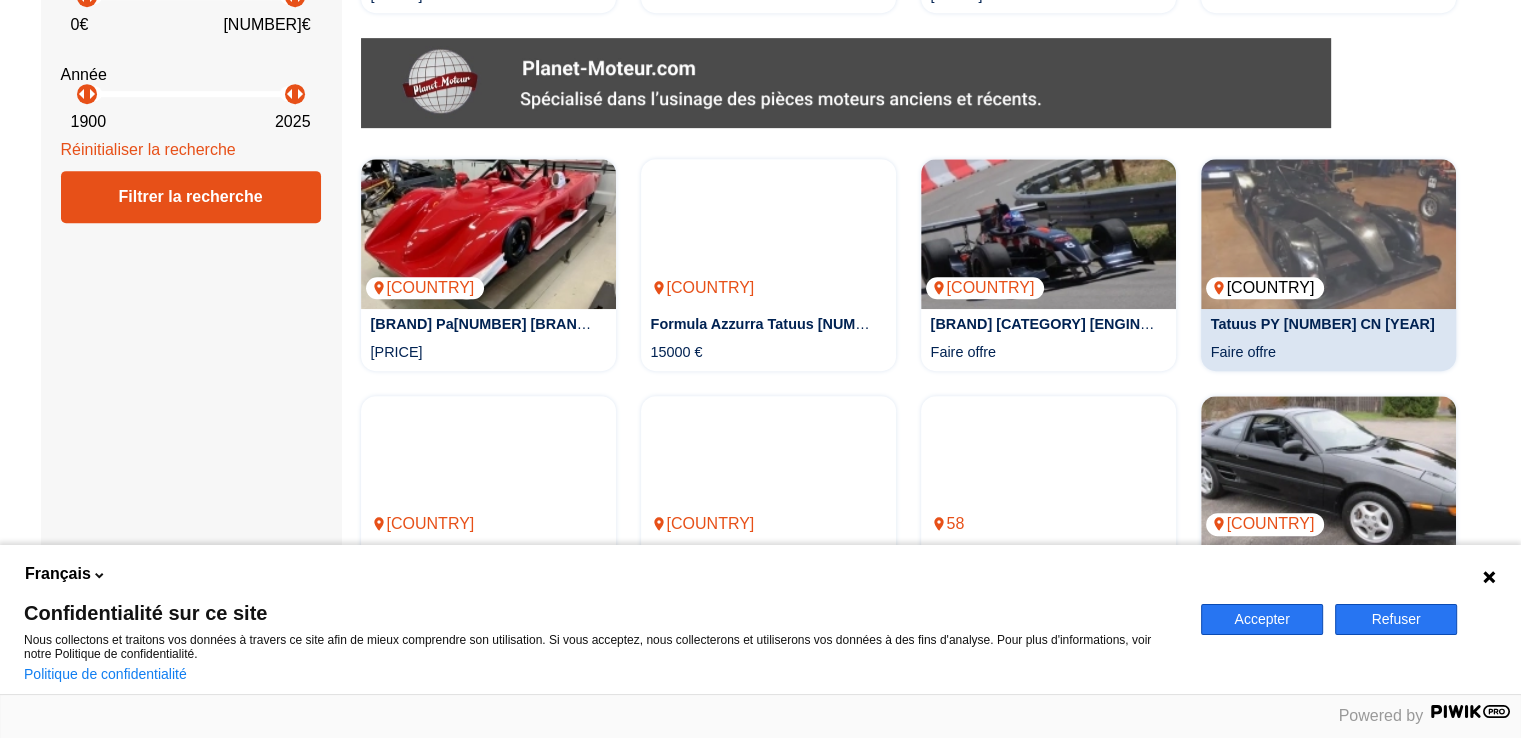 scroll, scrollTop: 1000, scrollLeft: 0, axis: vertical 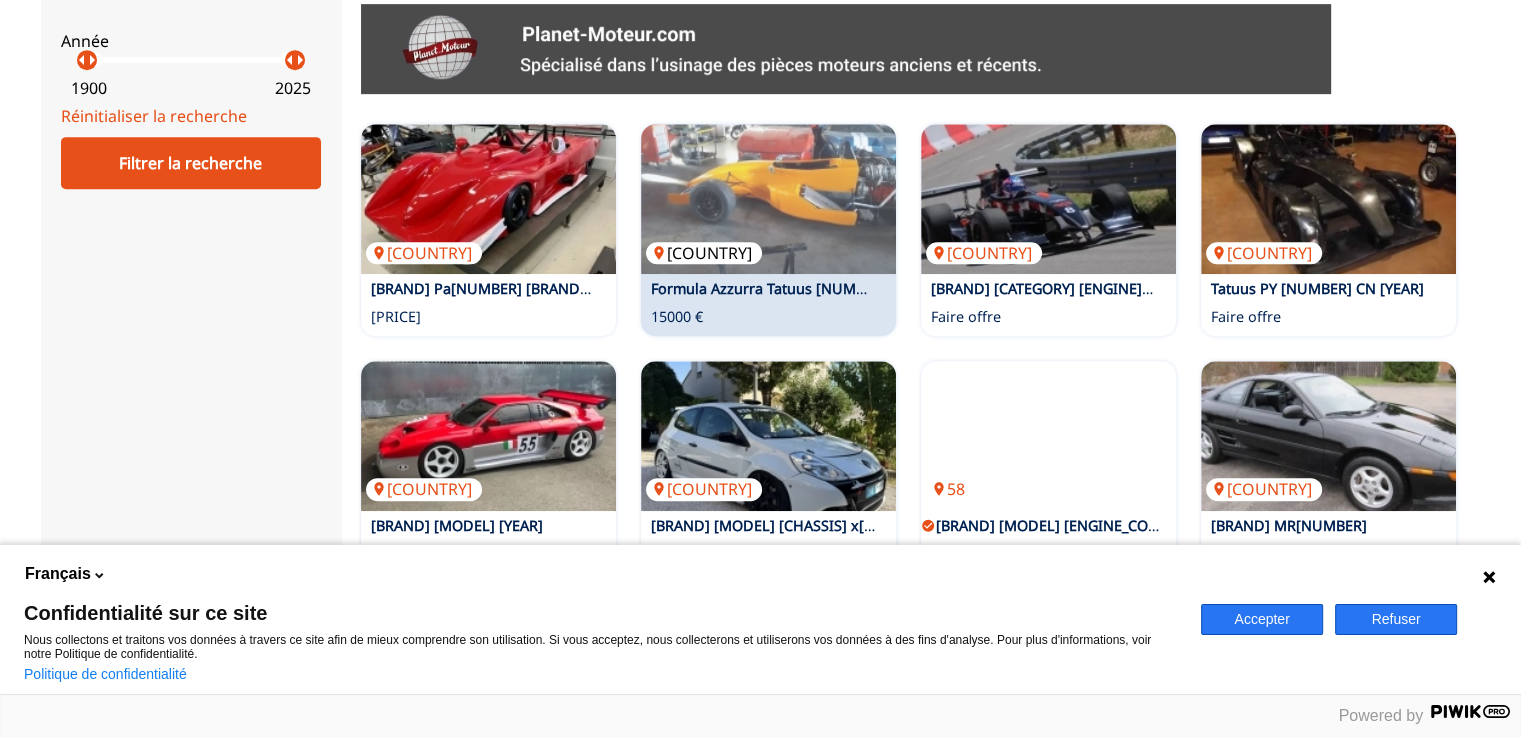click at bounding box center [768, 199] 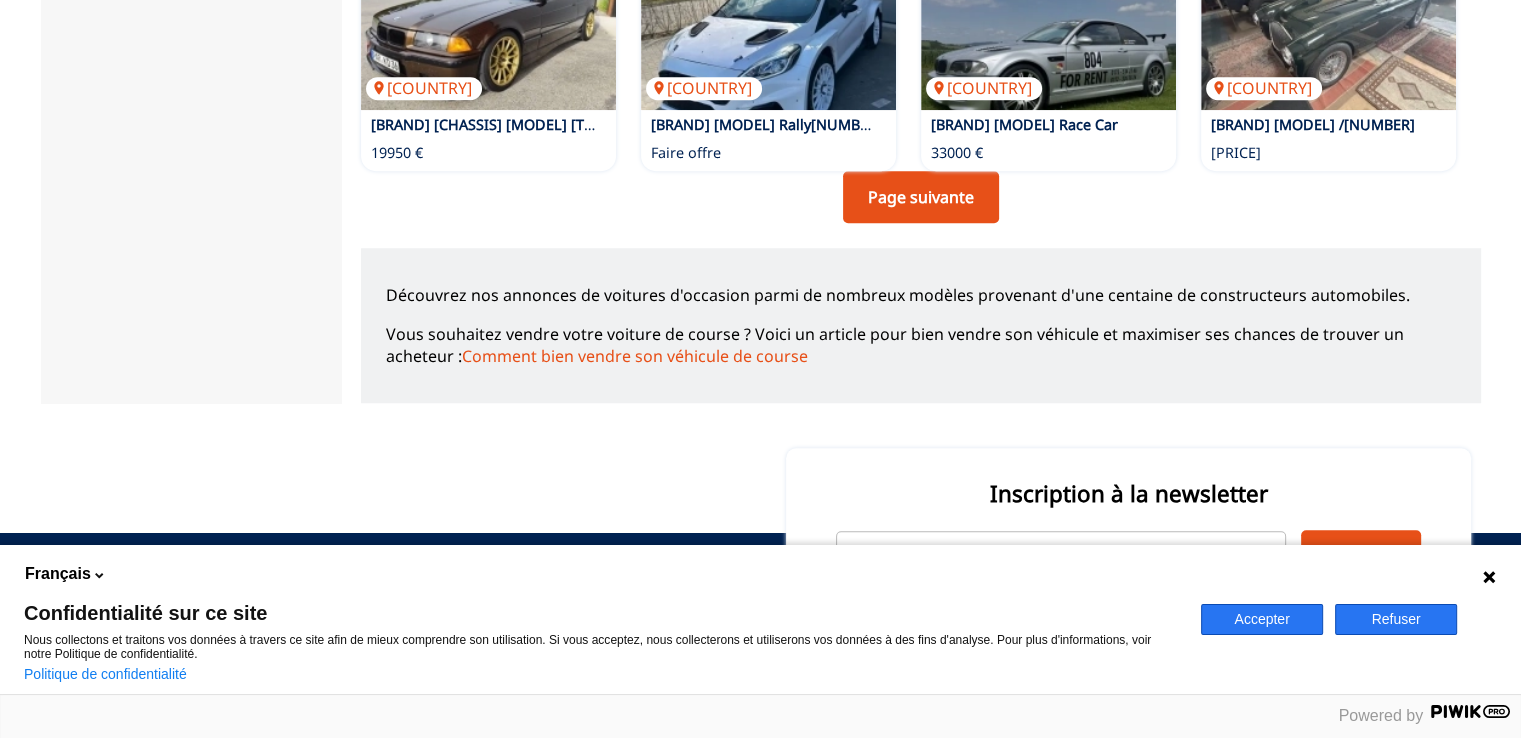 scroll, scrollTop: 1700, scrollLeft: 0, axis: vertical 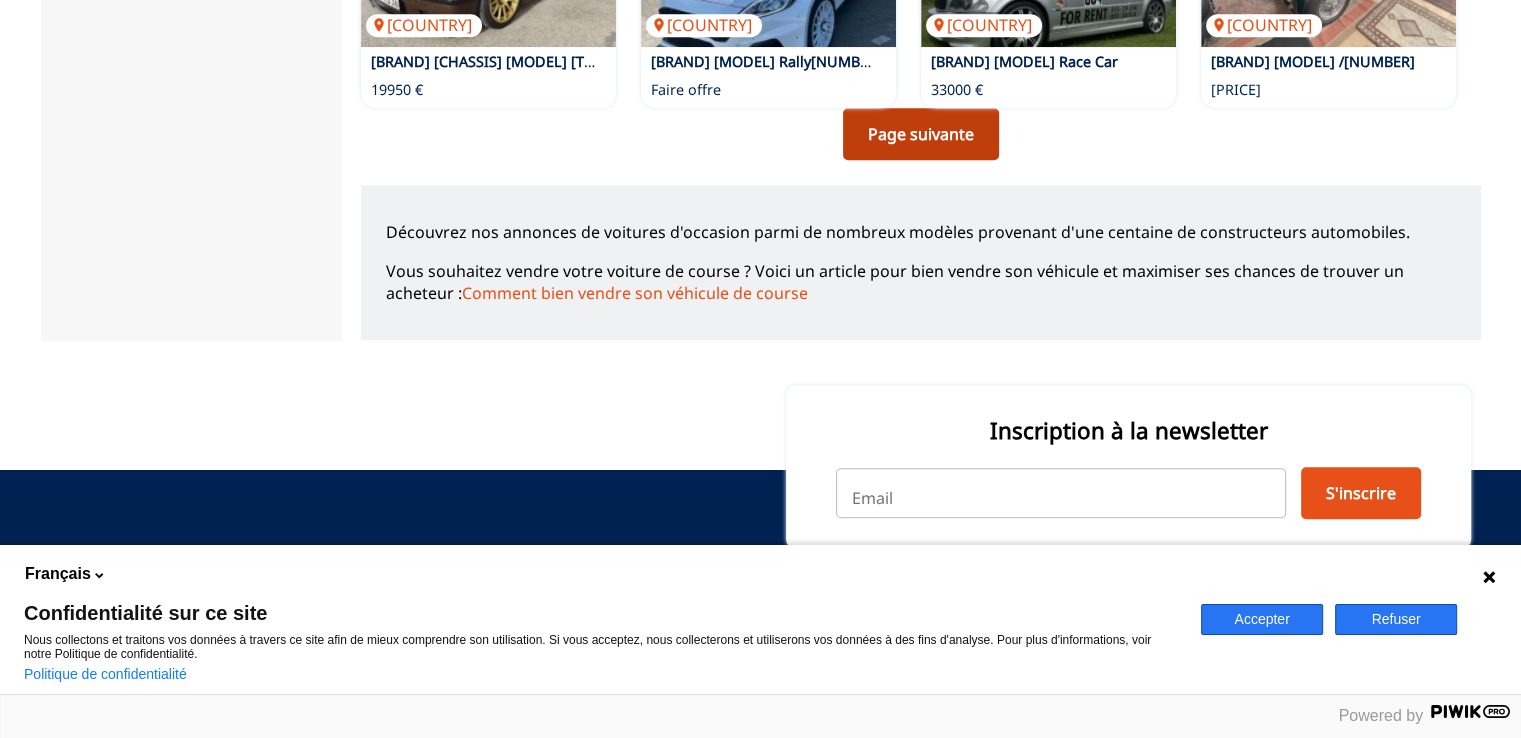 click on "Page suivante" at bounding box center (921, 134) 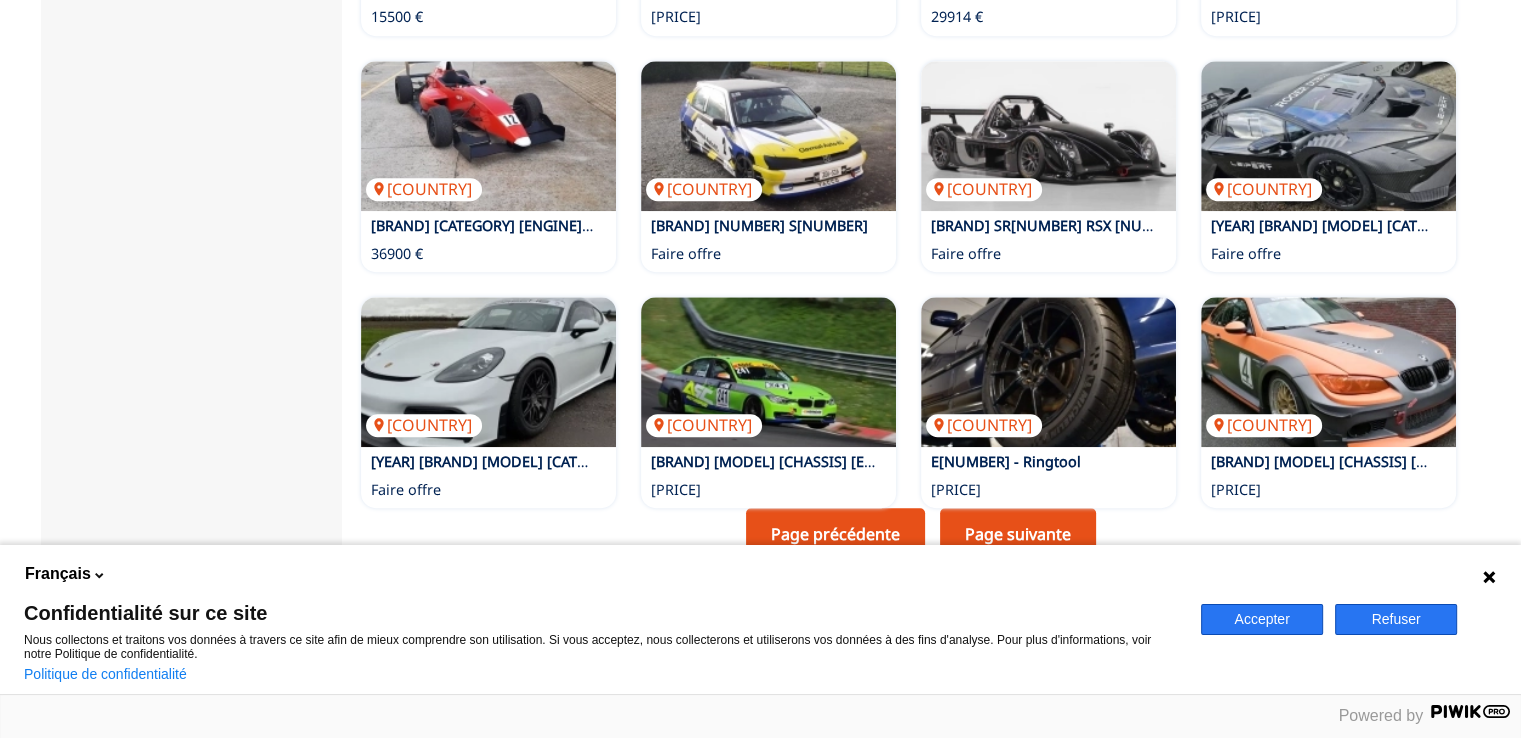 scroll, scrollTop: 1400, scrollLeft: 0, axis: vertical 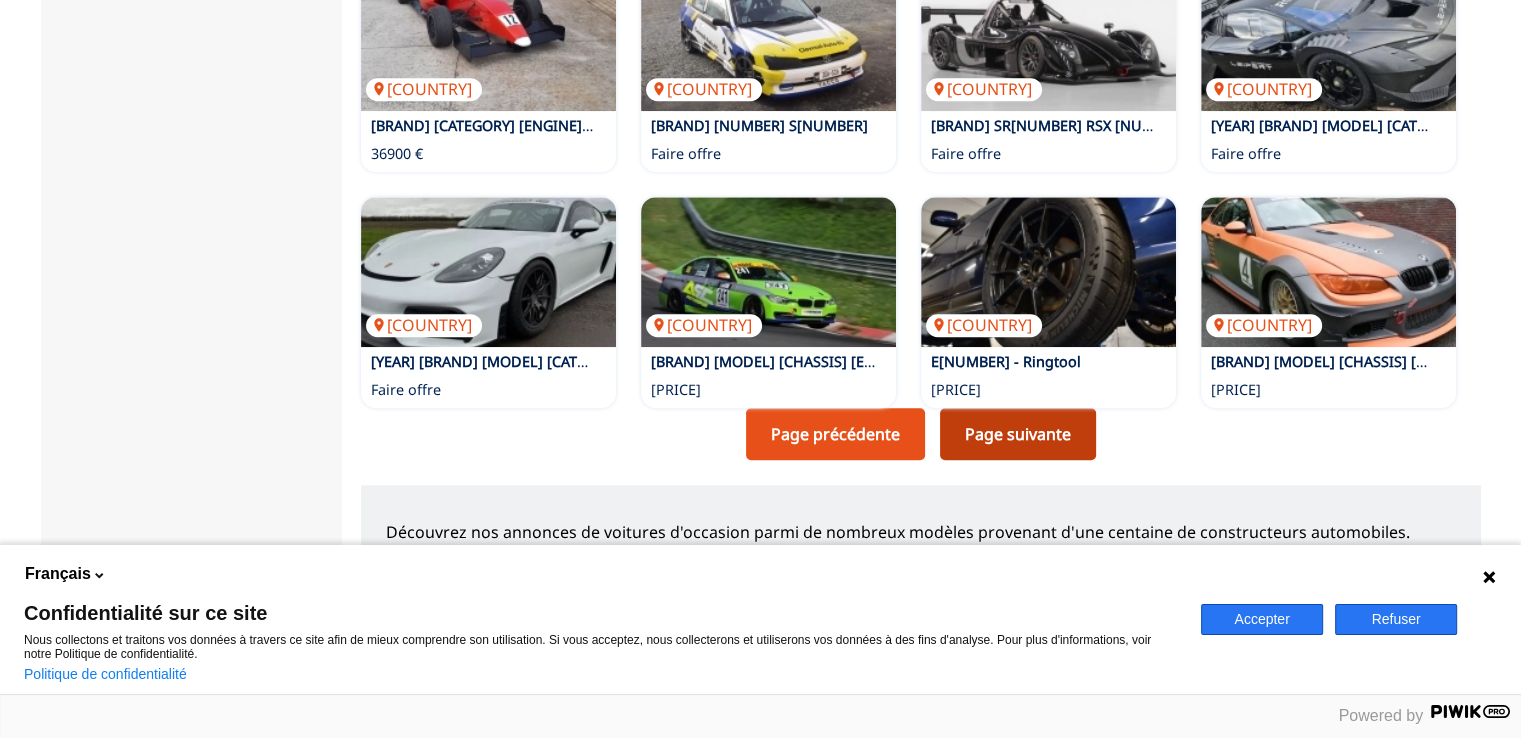 click on "Page suivante" at bounding box center [1018, 434] 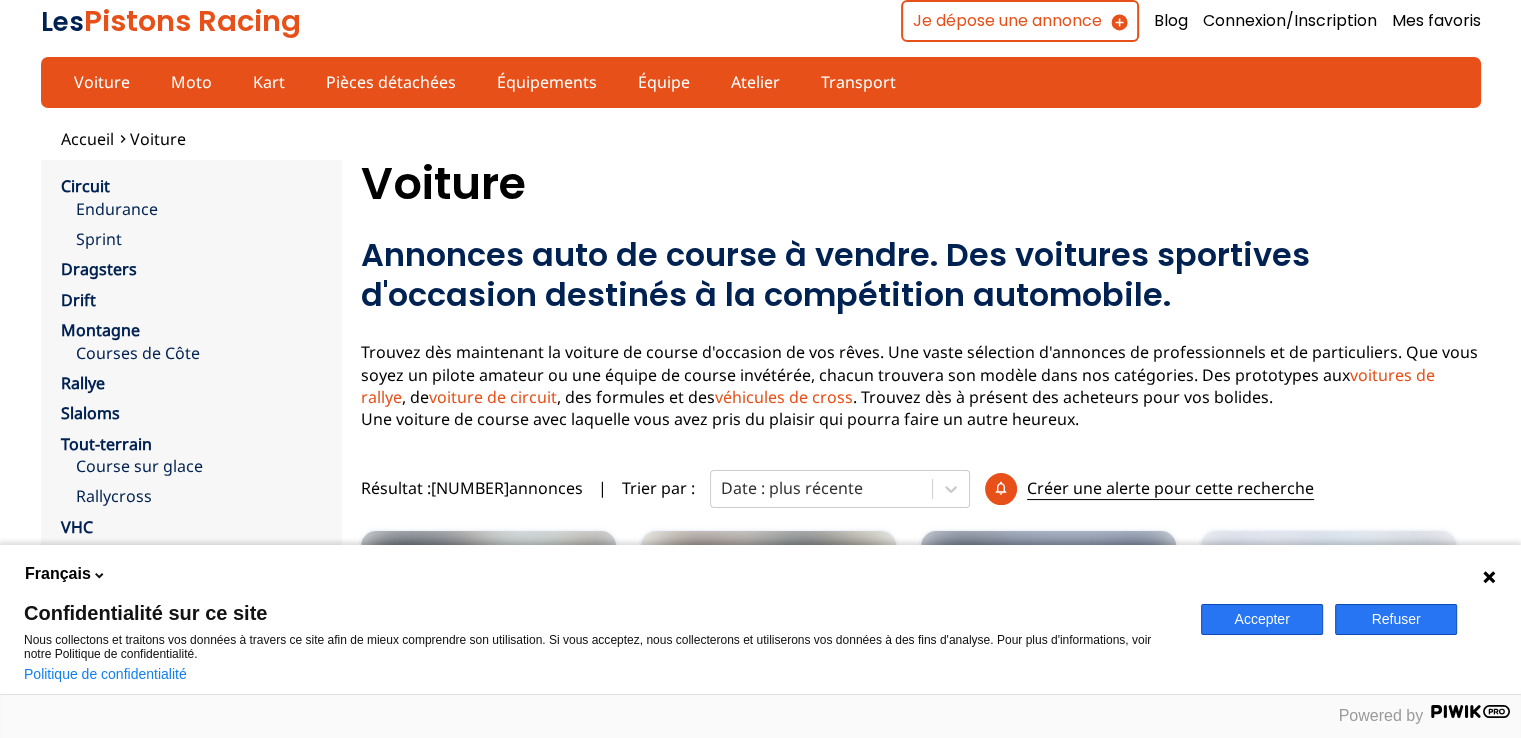 scroll, scrollTop: 0, scrollLeft: 0, axis: both 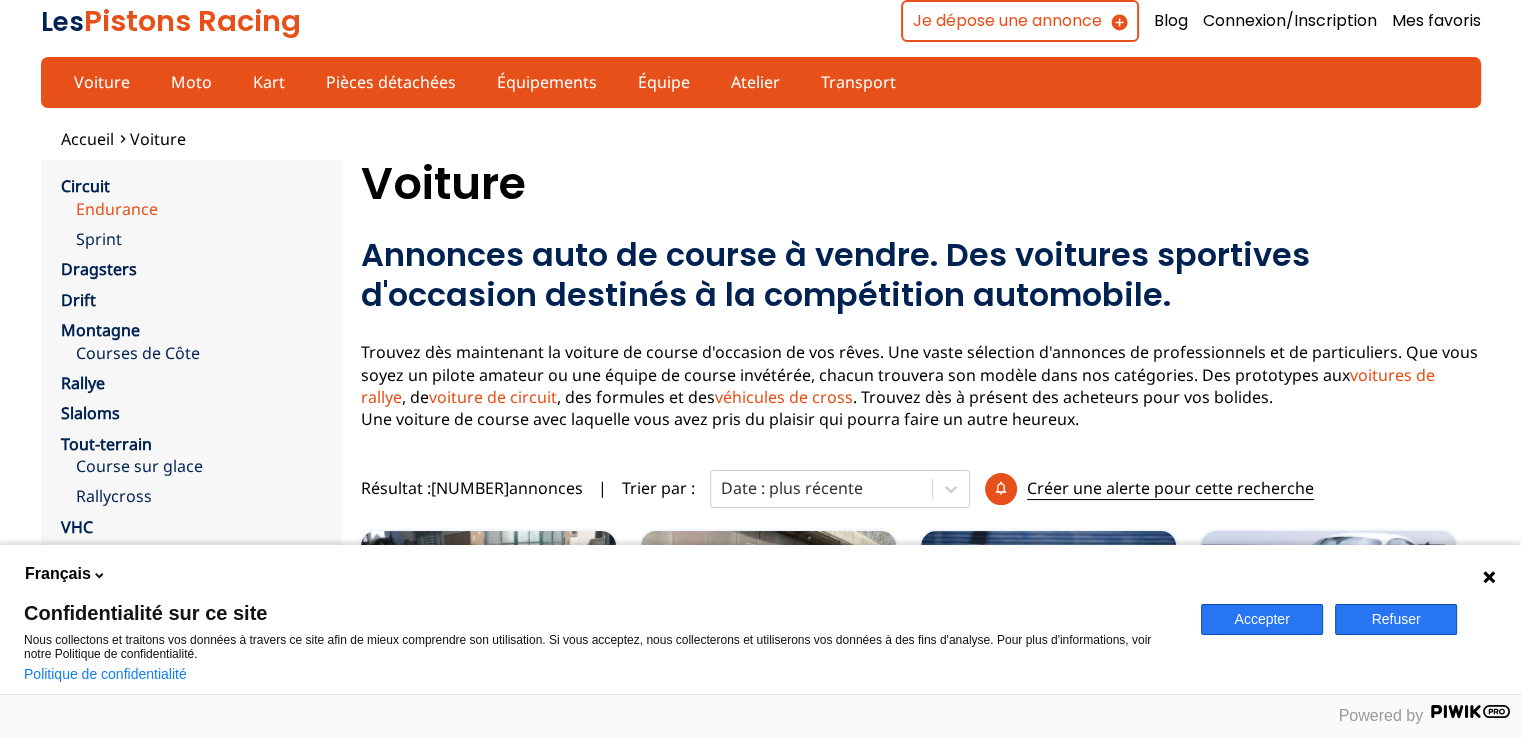 click on "Endurance" at bounding box center [198, 209] 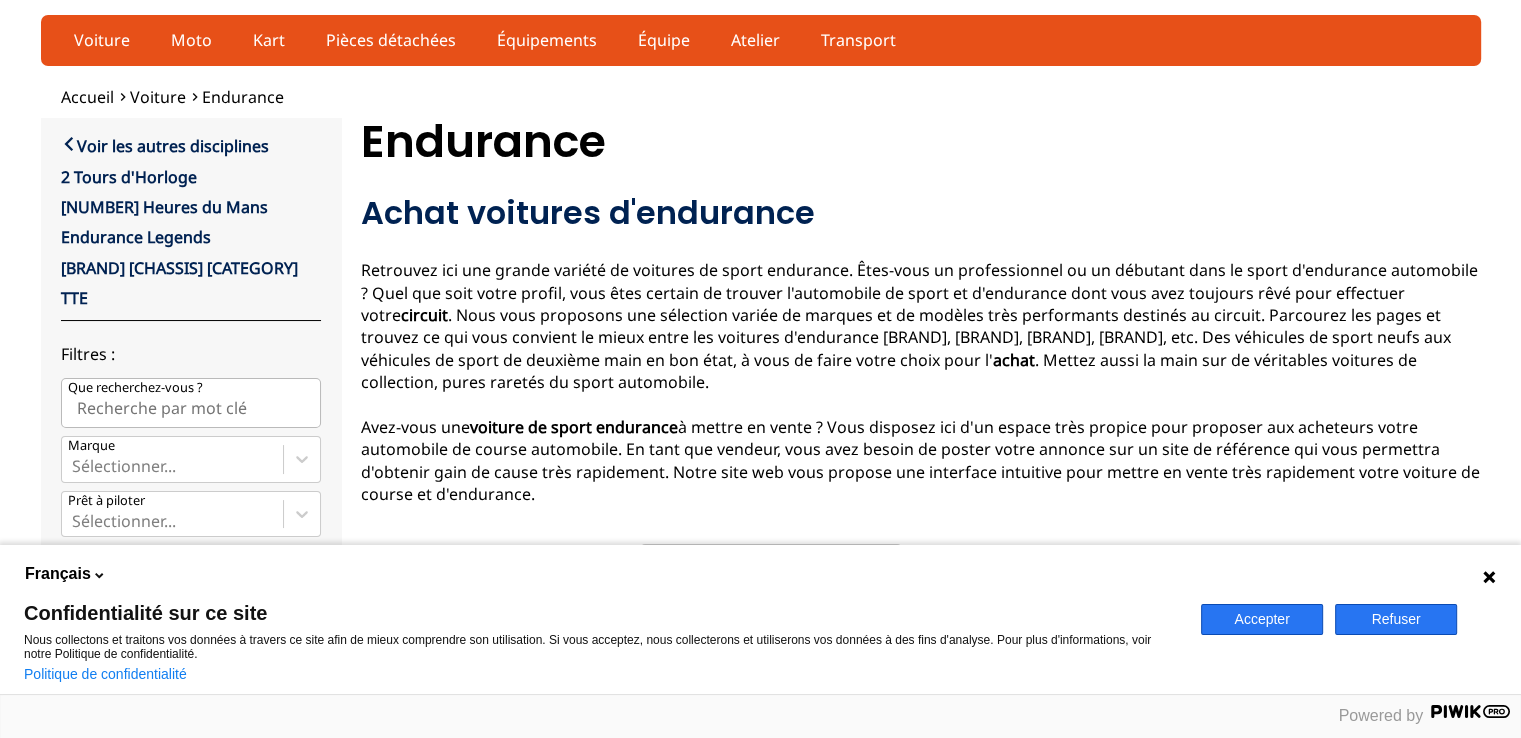 scroll, scrollTop: 29, scrollLeft: 0, axis: vertical 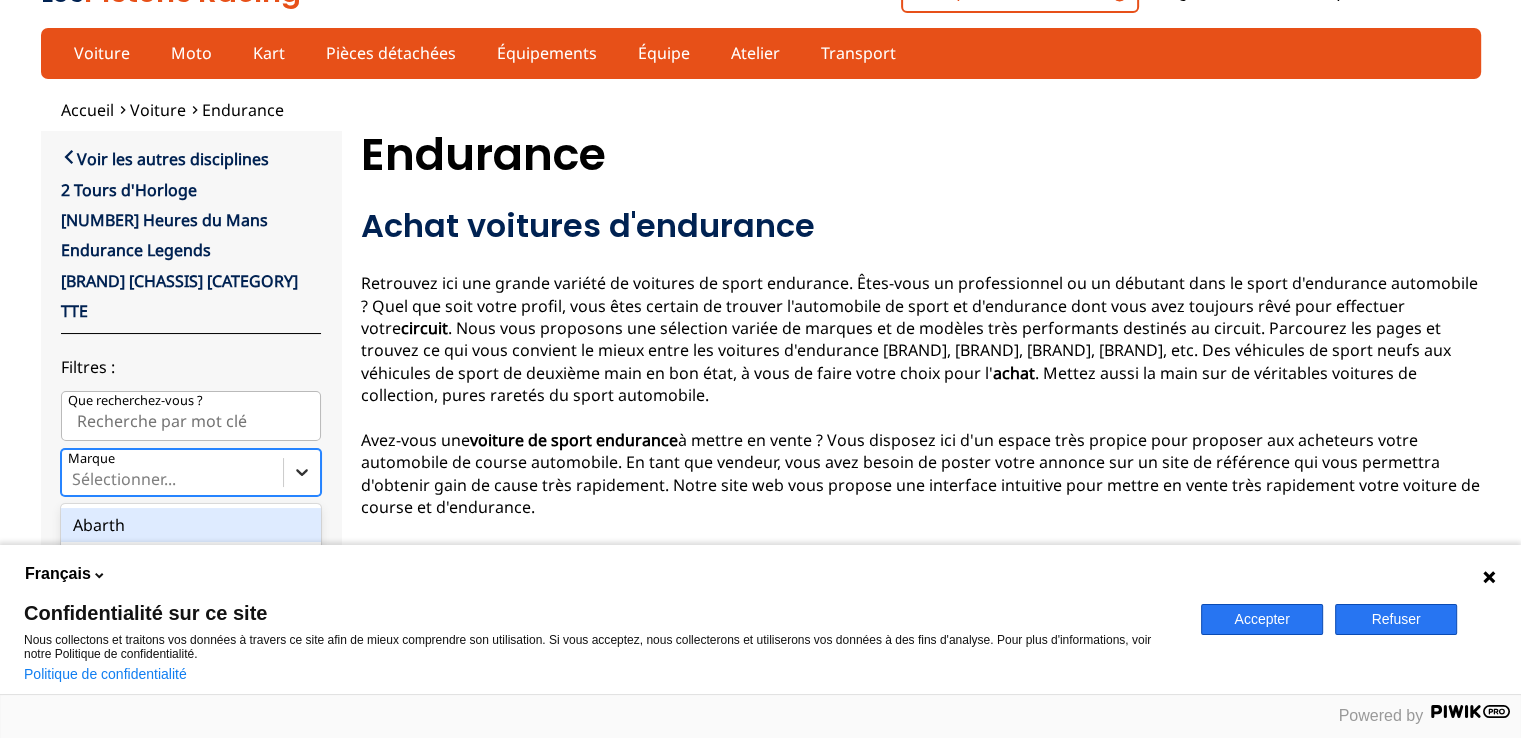 click at bounding box center (302, 473) 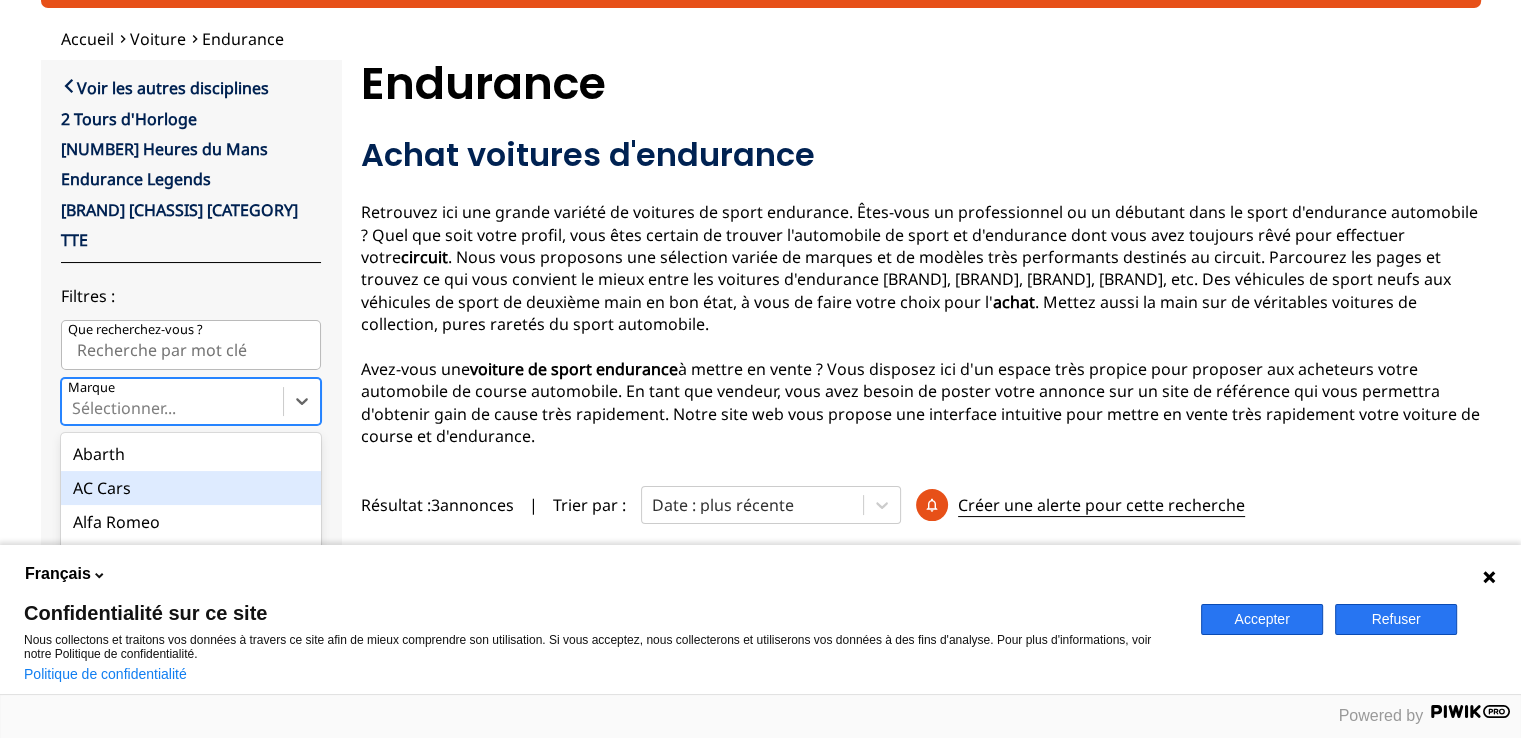 scroll, scrollTop: 100, scrollLeft: 0, axis: vertical 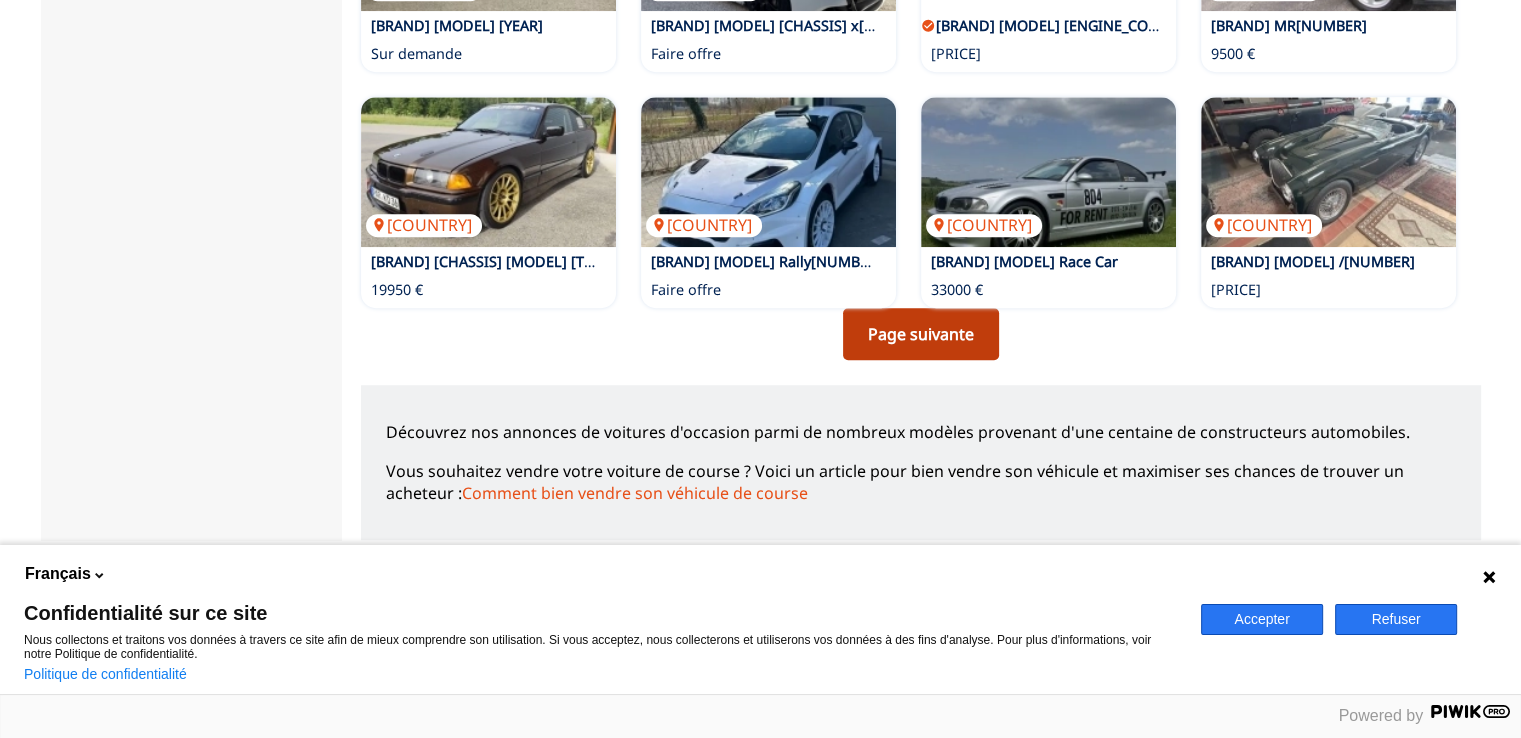 click on "Page suivante" at bounding box center [921, 334] 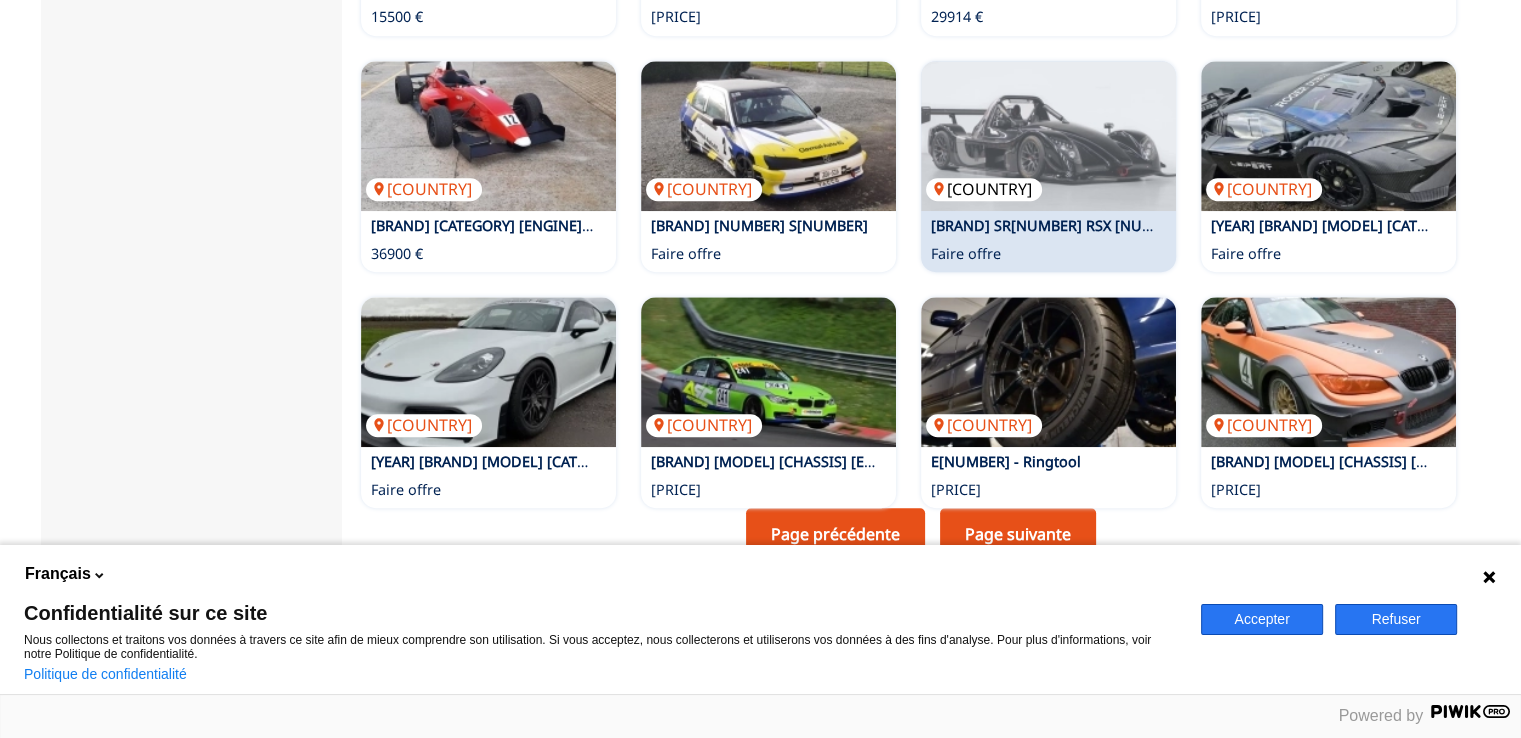 scroll, scrollTop: 1400, scrollLeft: 0, axis: vertical 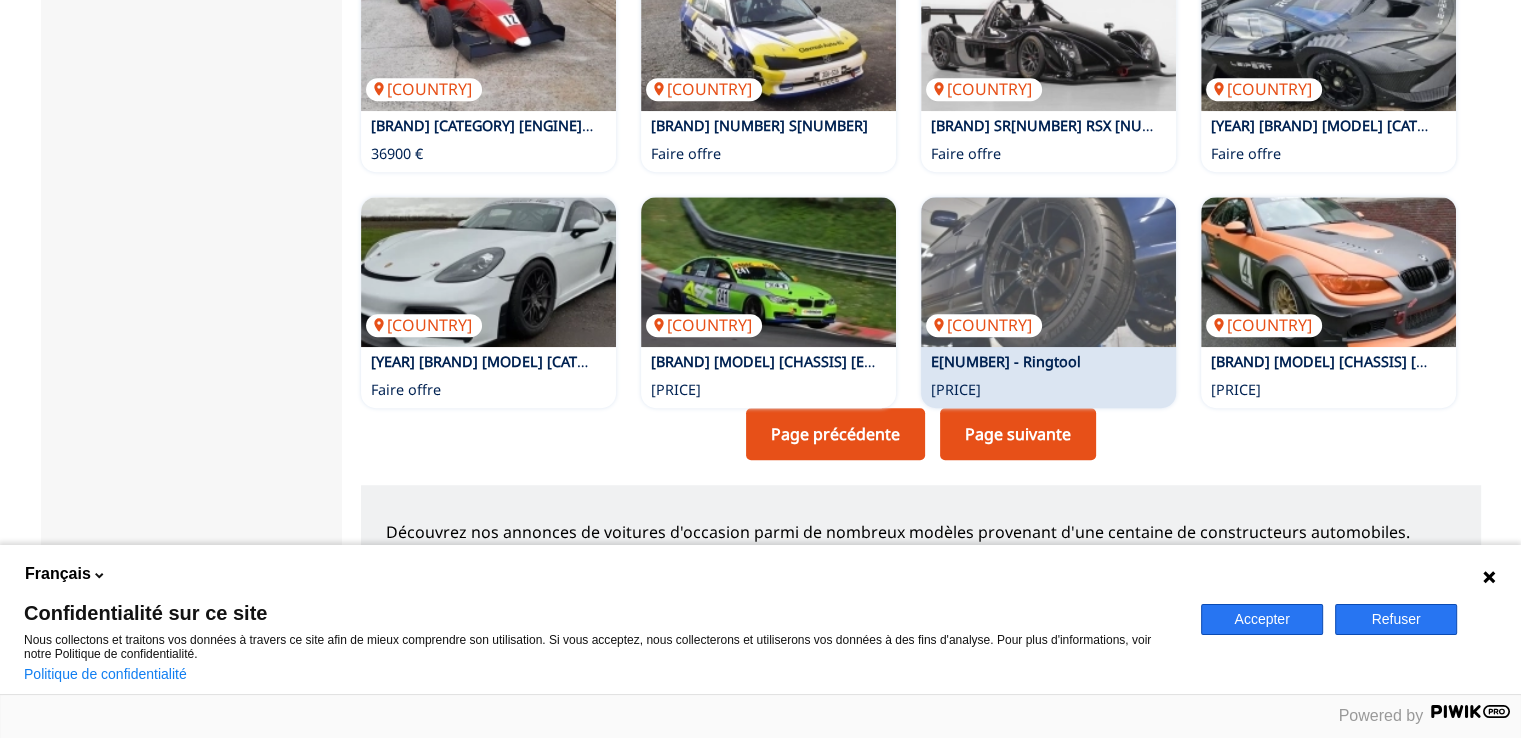 click on "Page suivante" at bounding box center (1018, 434) 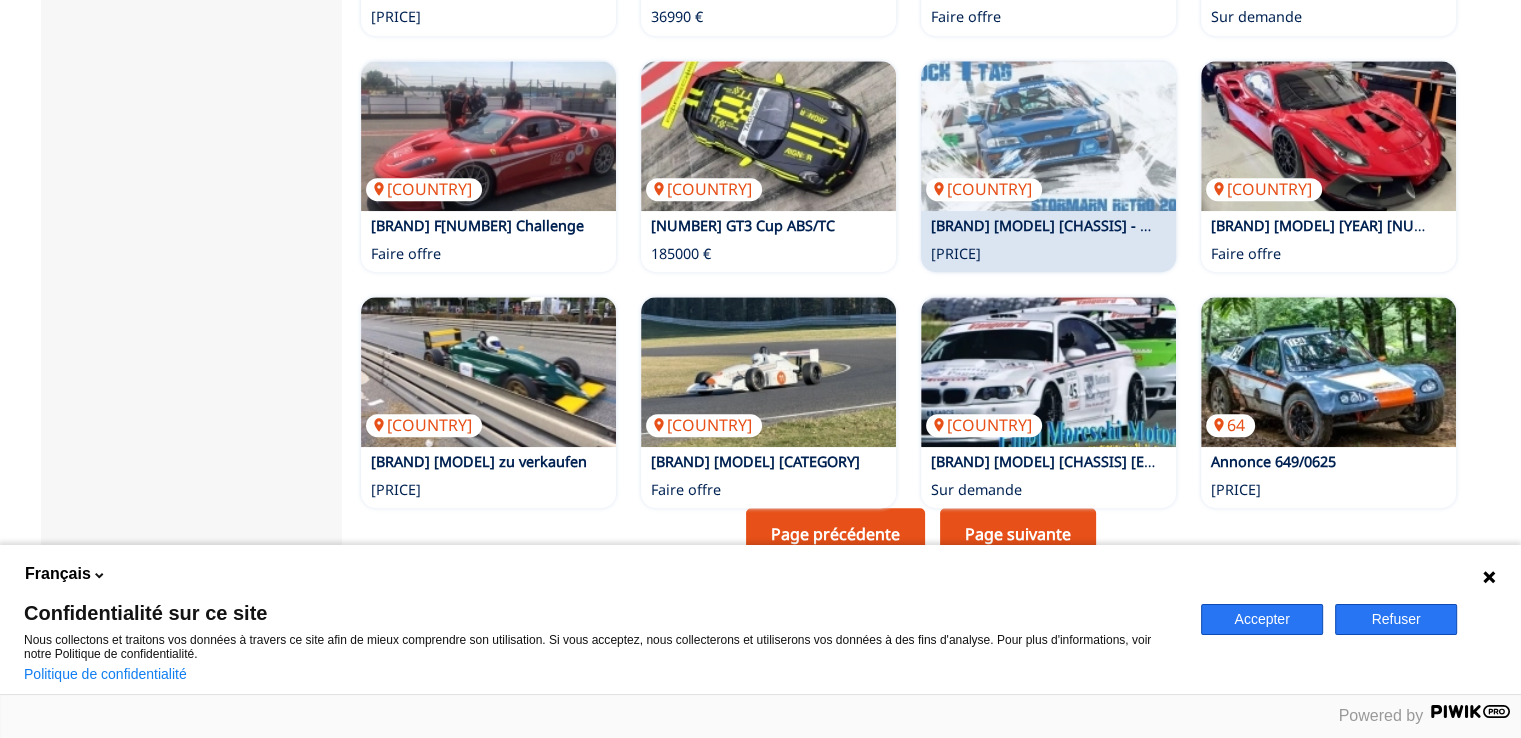 scroll, scrollTop: 1400, scrollLeft: 0, axis: vertical 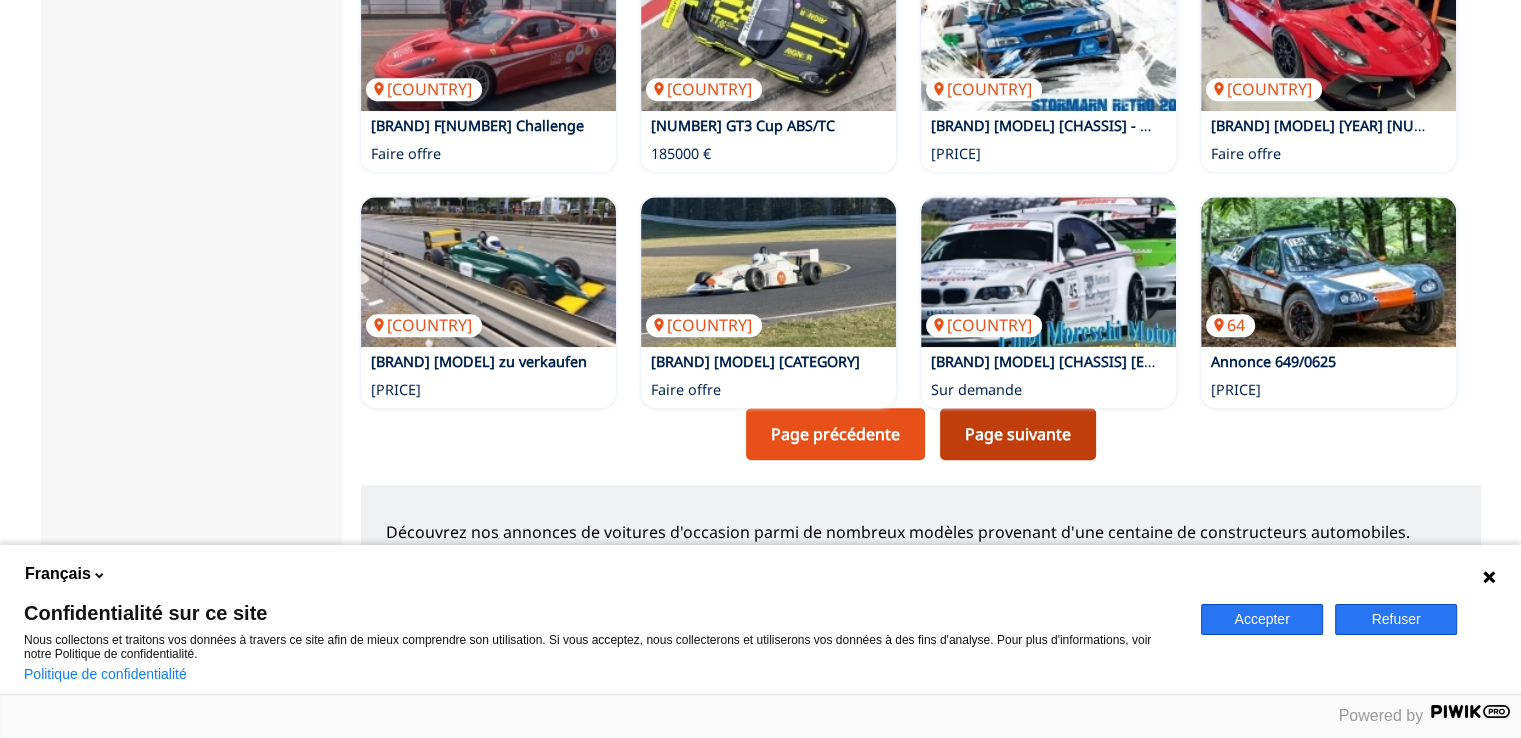 click on "Page suivante" at bounding box center [1018, 434] 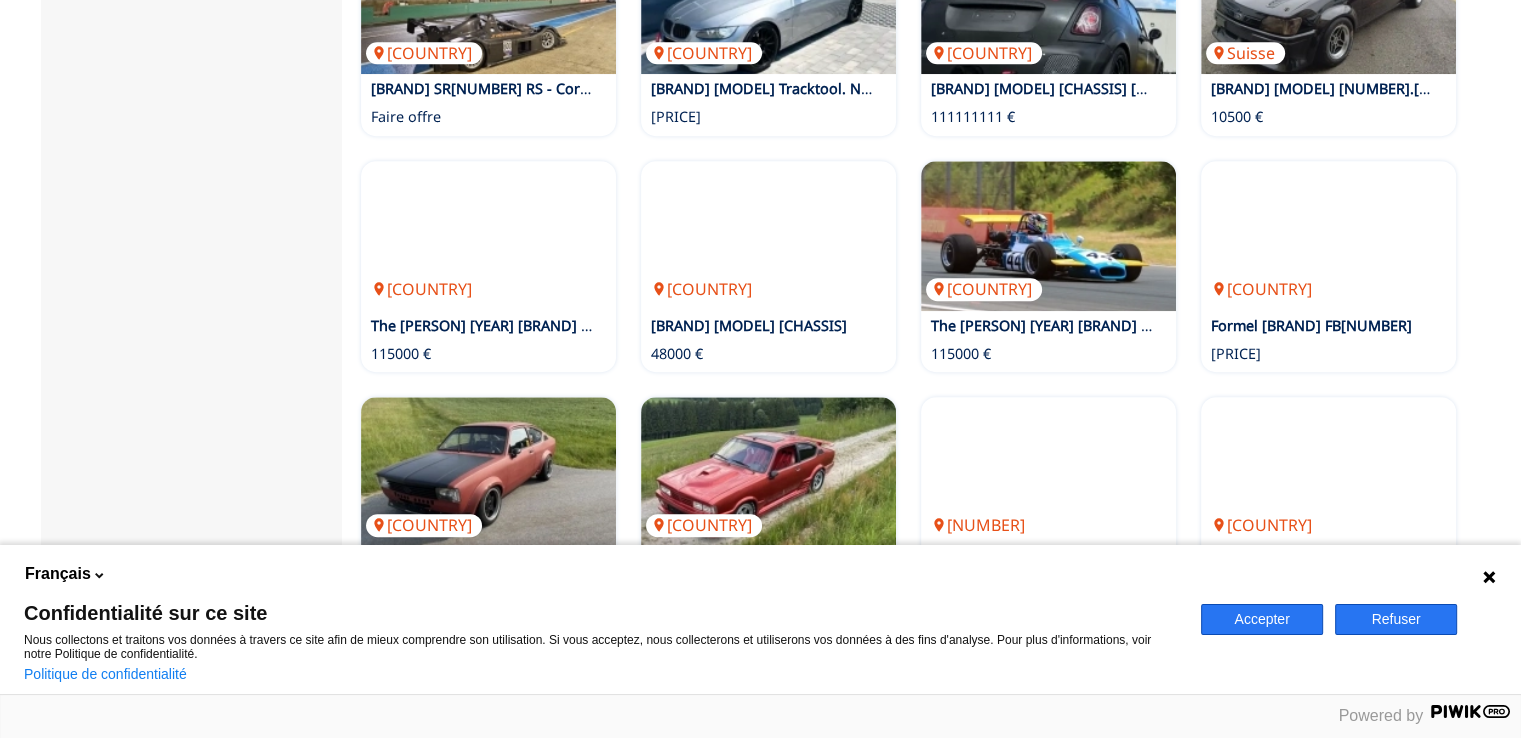 scroll, scrollTop: 1300, scrollLeft: 0, axis: vertical 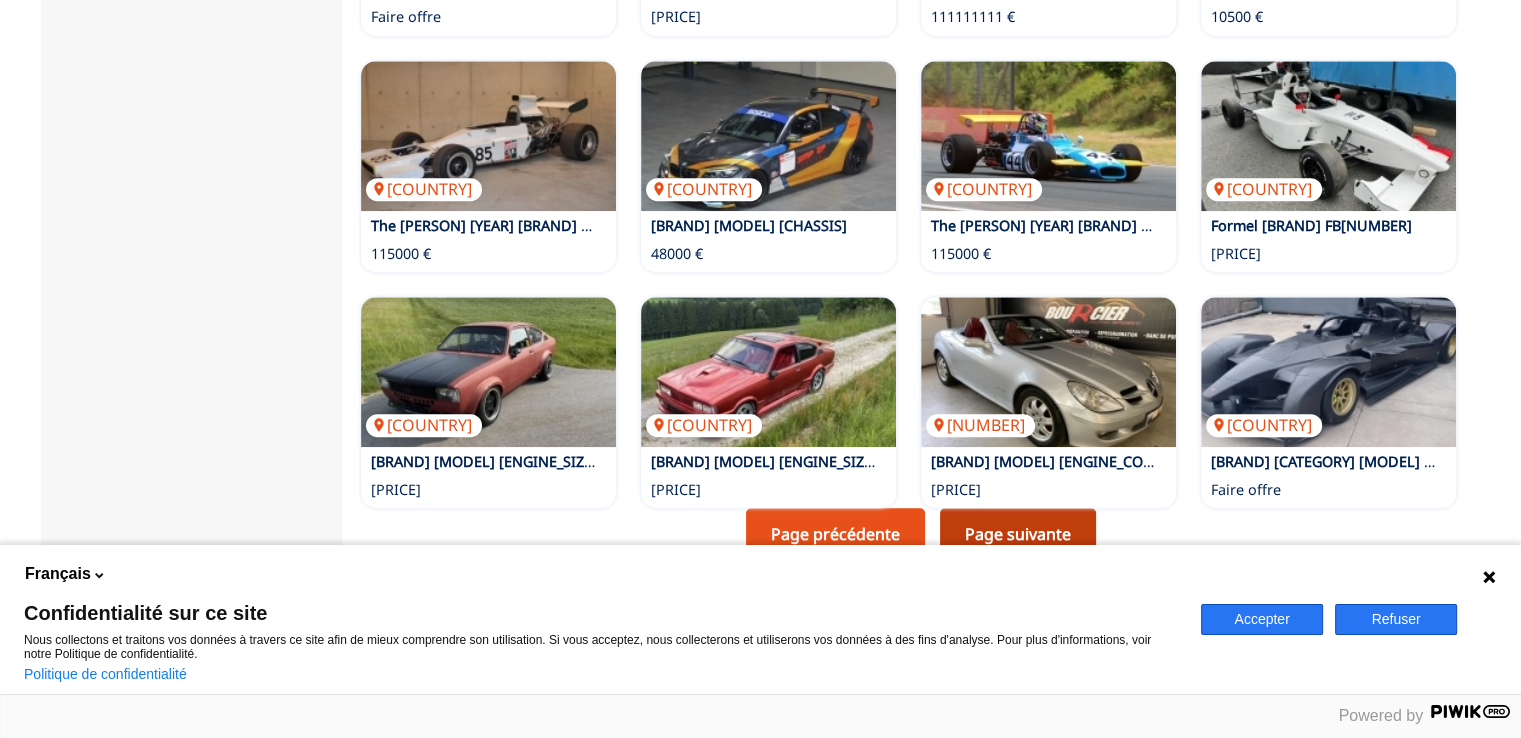 click on "Page suivante" at bounding box center (1018, 534) 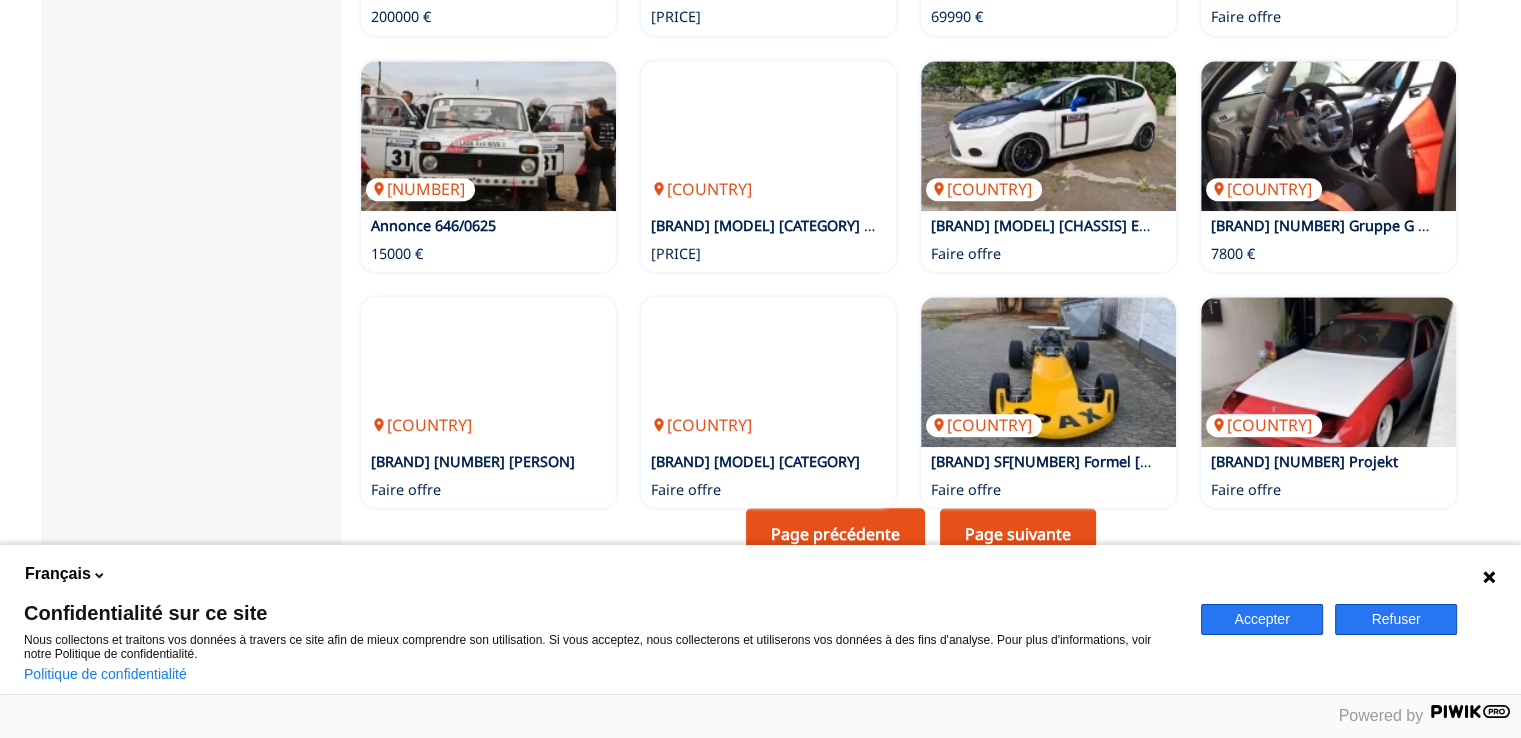 scroll, scrollTop: 1400, scrollLeft: 0, axis: vertical 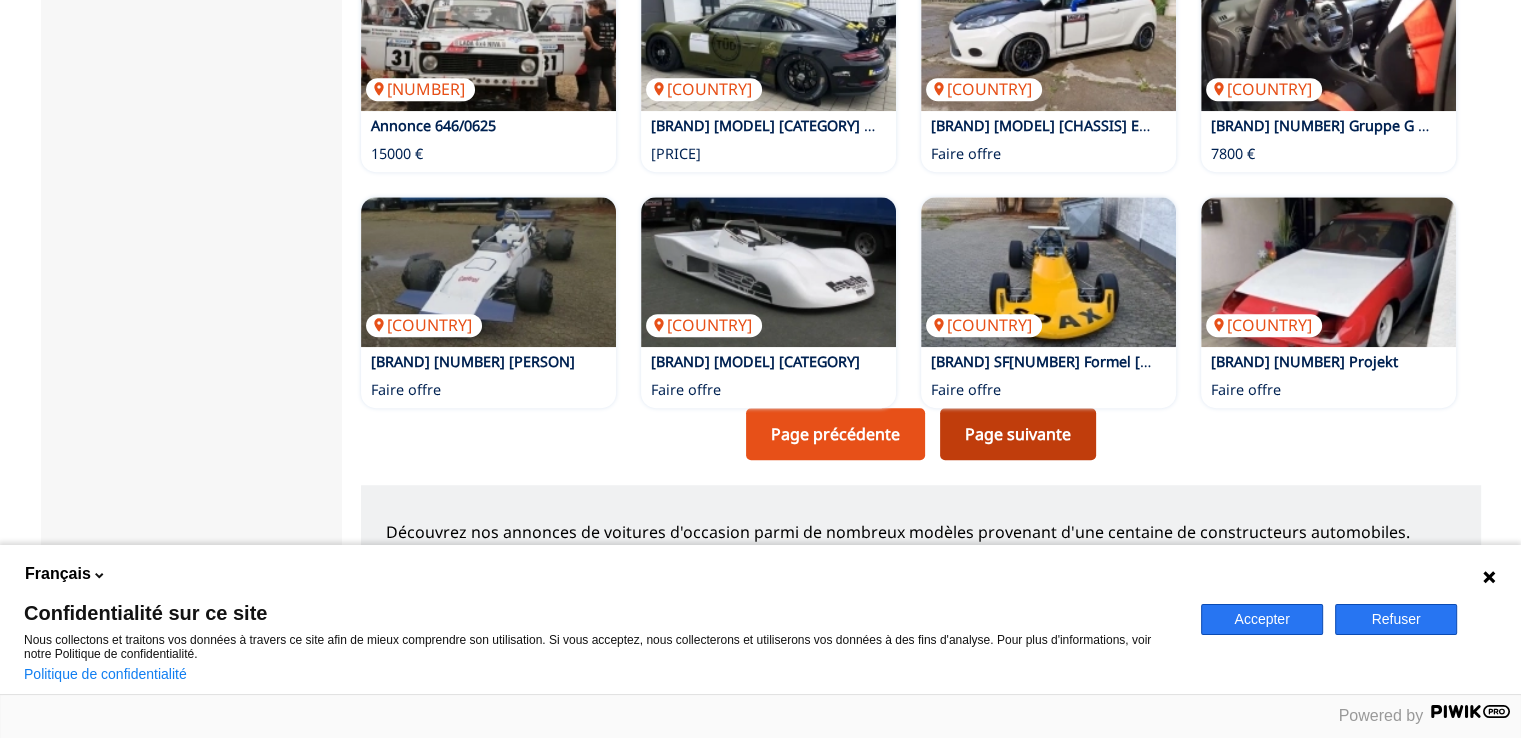 click on "Page suivante" at bounding box center (1018, 434) 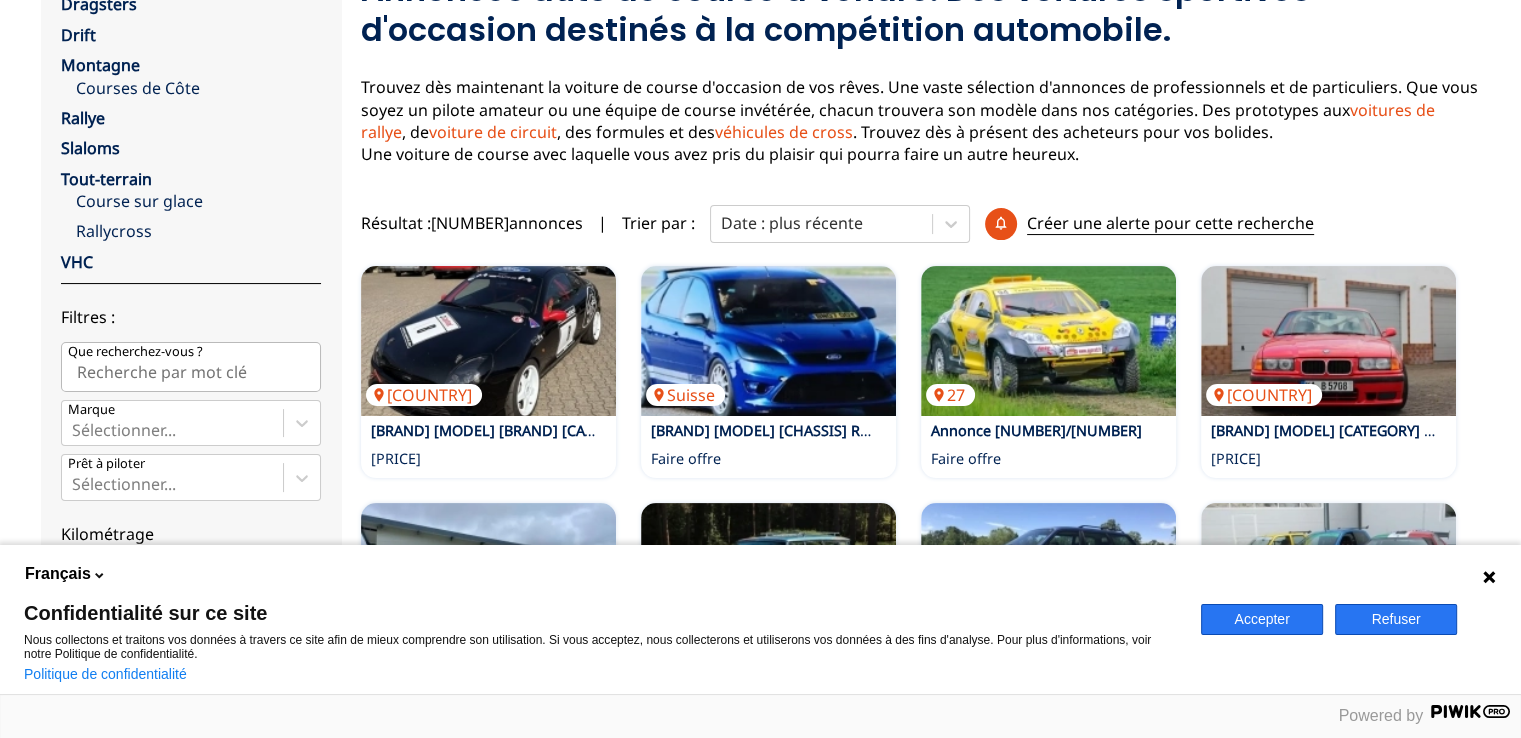 scroll, scrollTop: 300, scrollLeft: 0, axis: vertical 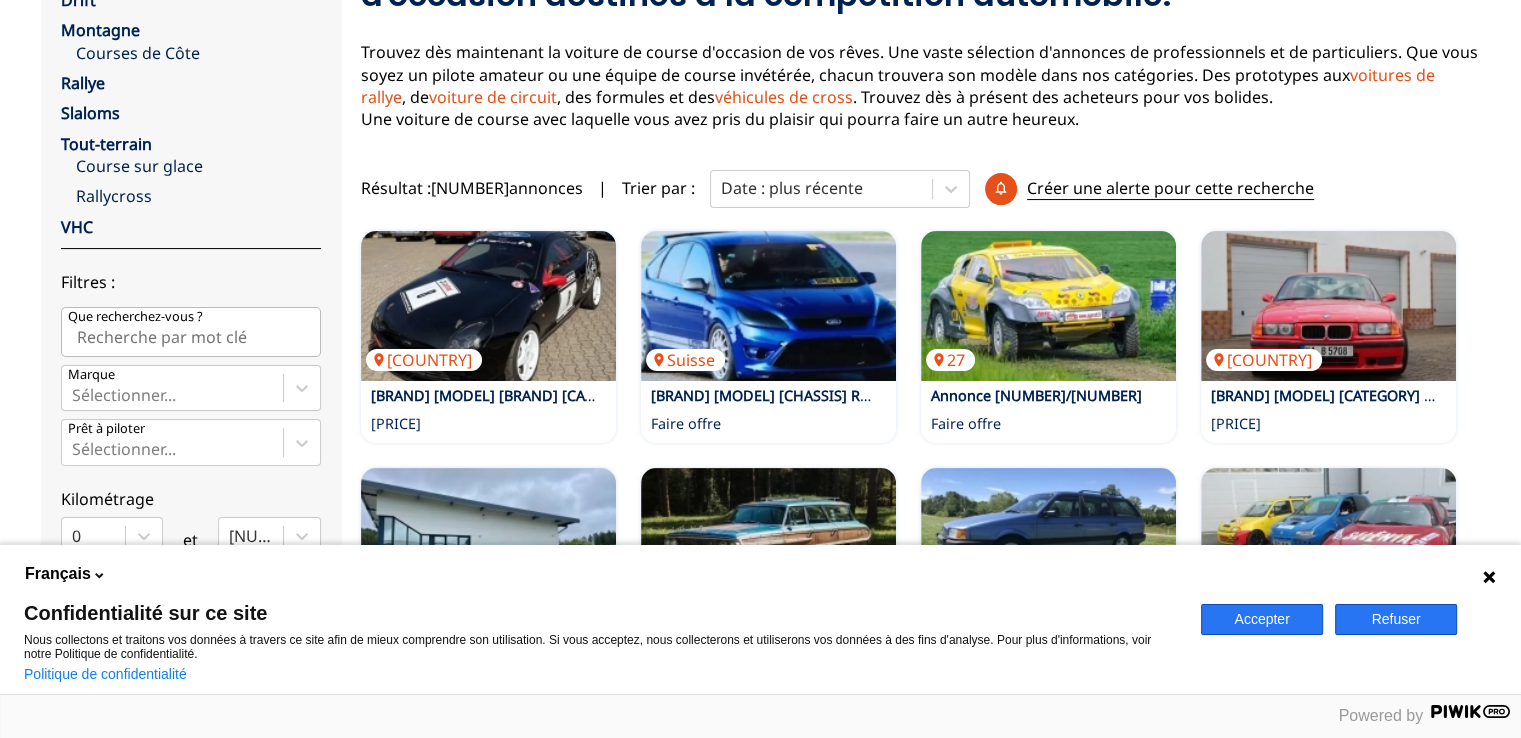 click at bounding box center [1489, 577] 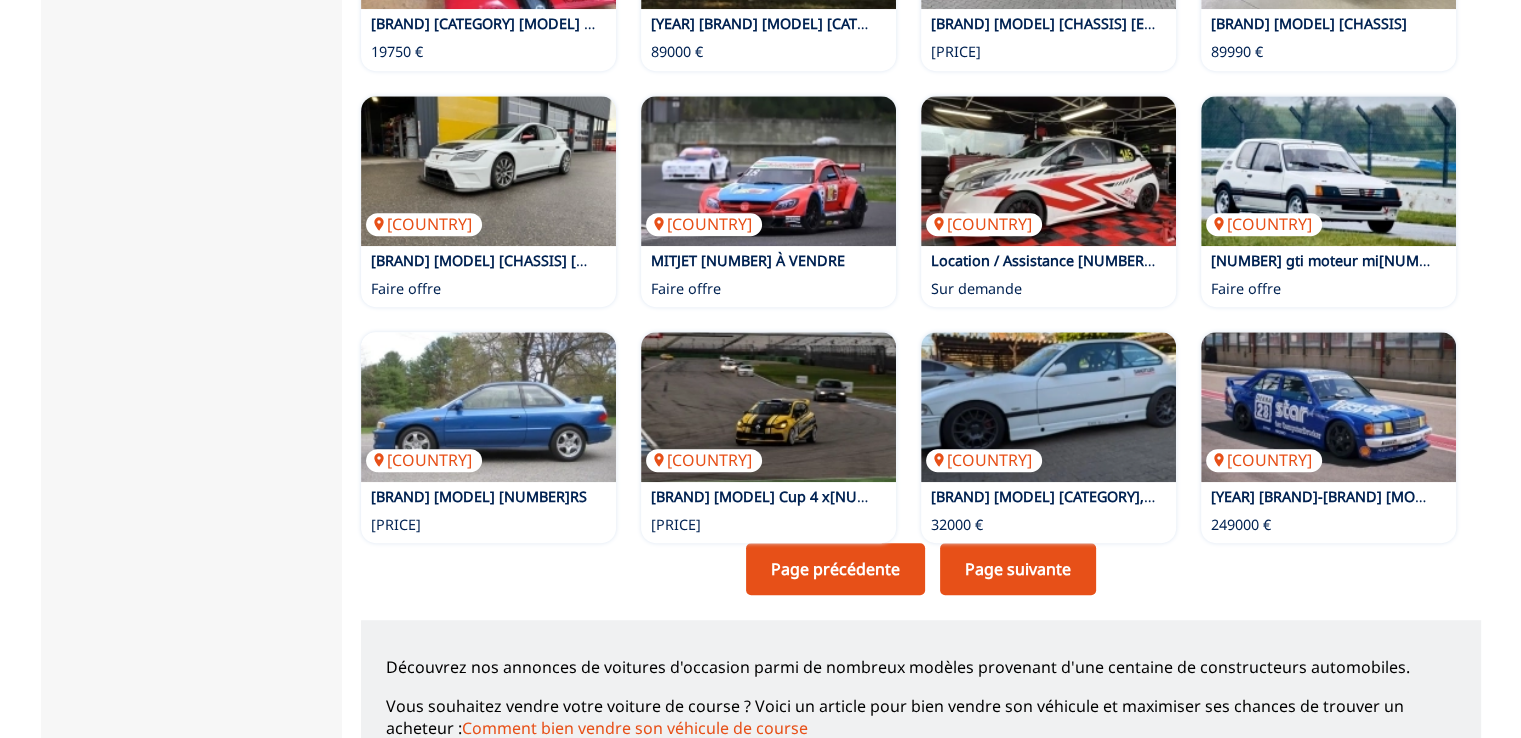 scroll, scrollTop: 1300, scrollLeft: 0, axis: vertical 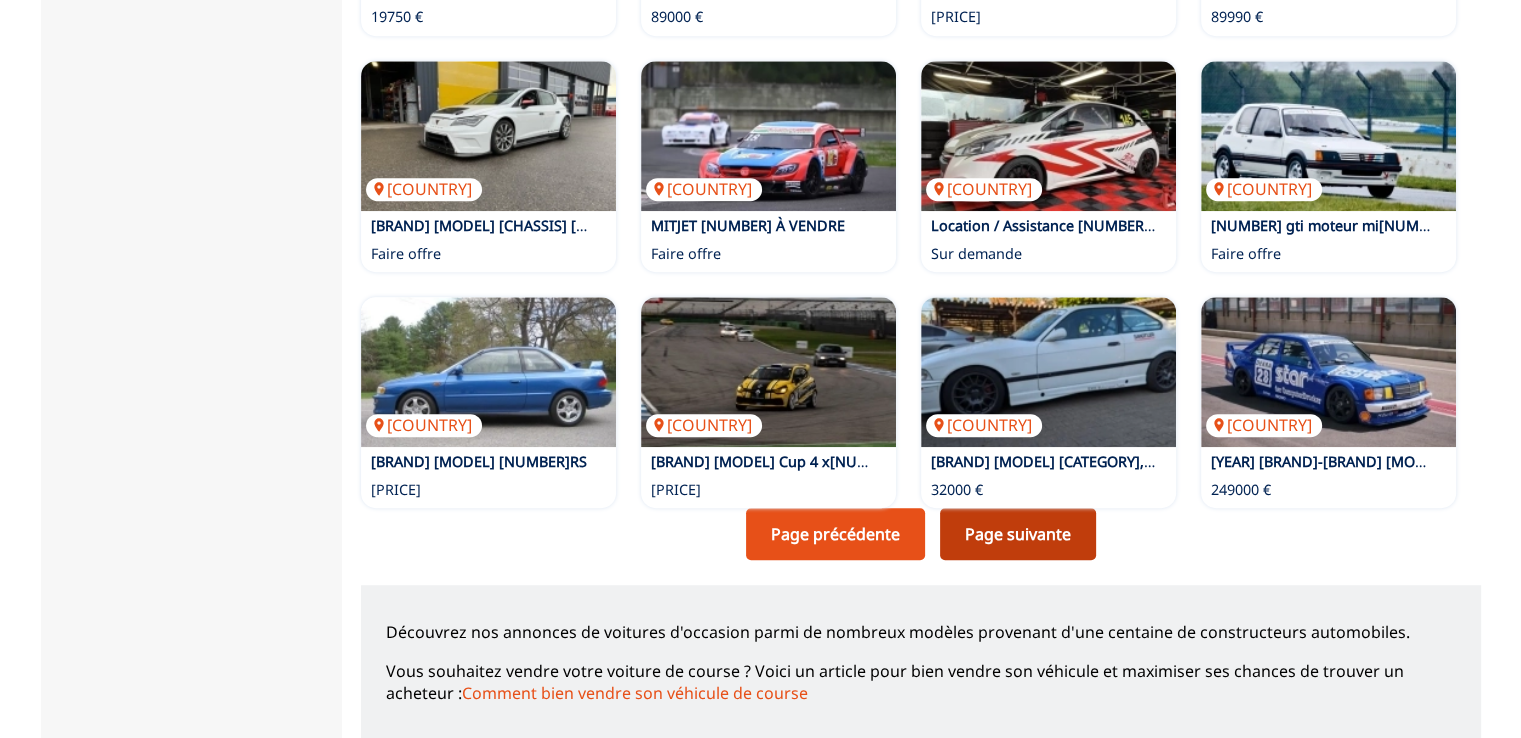 click on "Page suivante" at bounding box center [1018, 534] 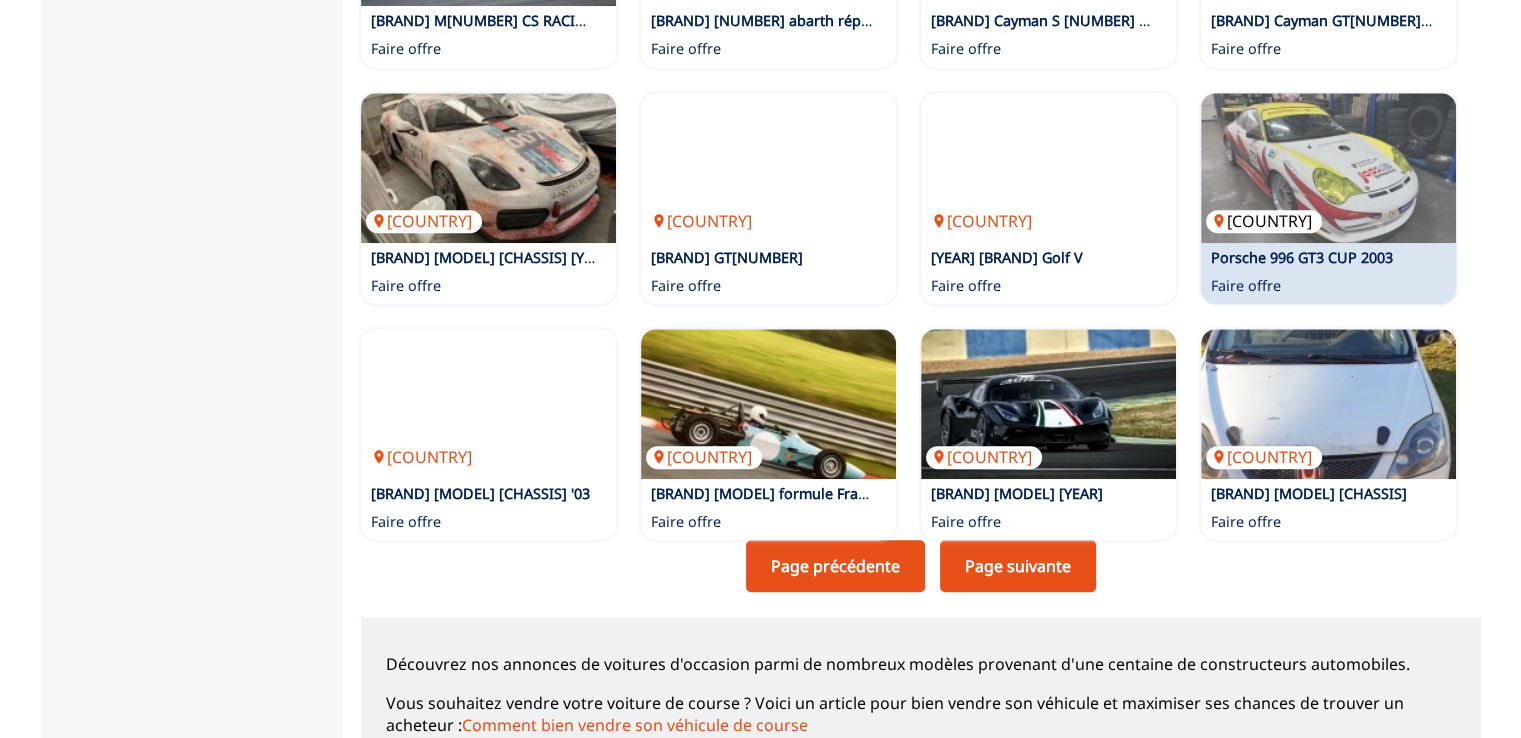 scroll, scrollTop: 1300, scrollLeft: 0, axis: vertical 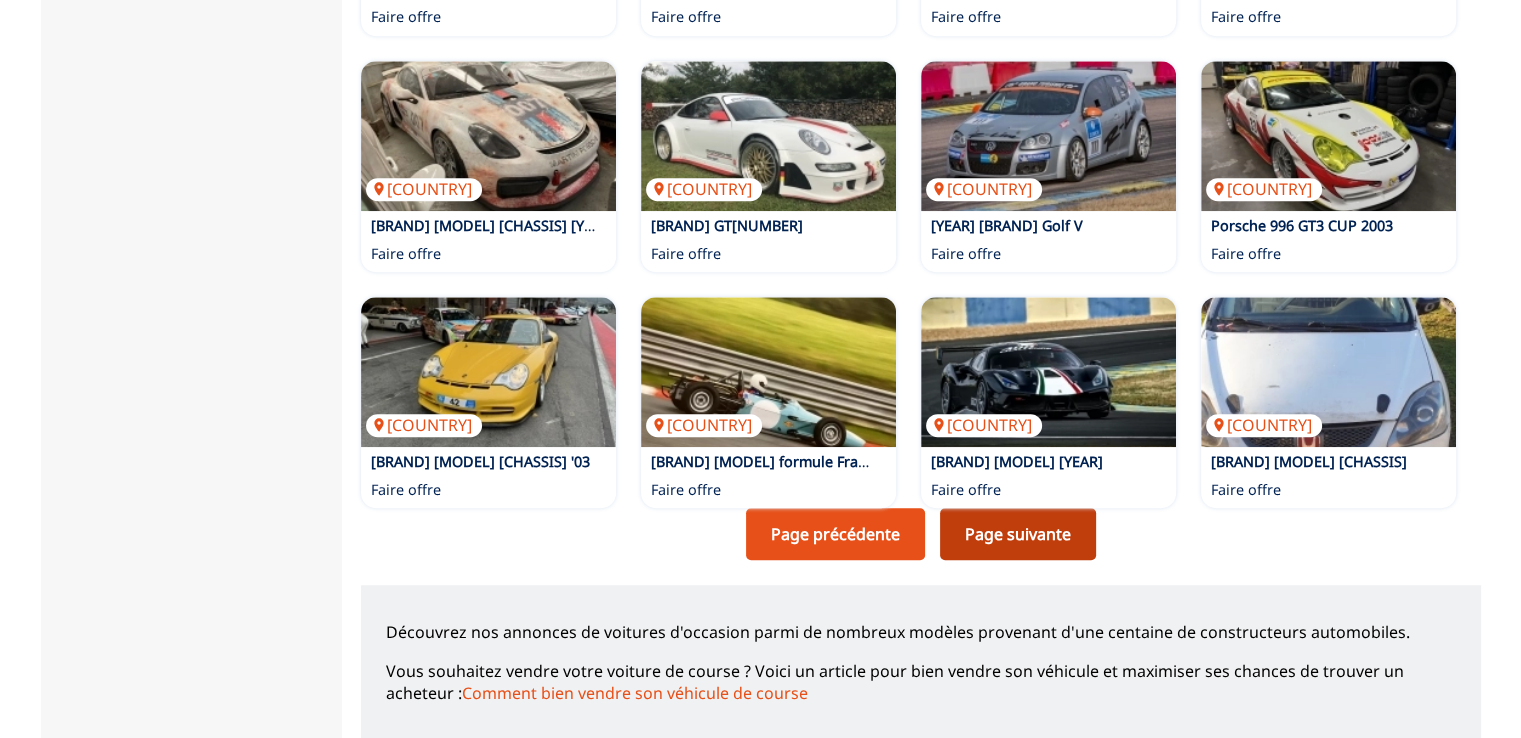 click on "Page suivante" at bounding box center (1018, 534) 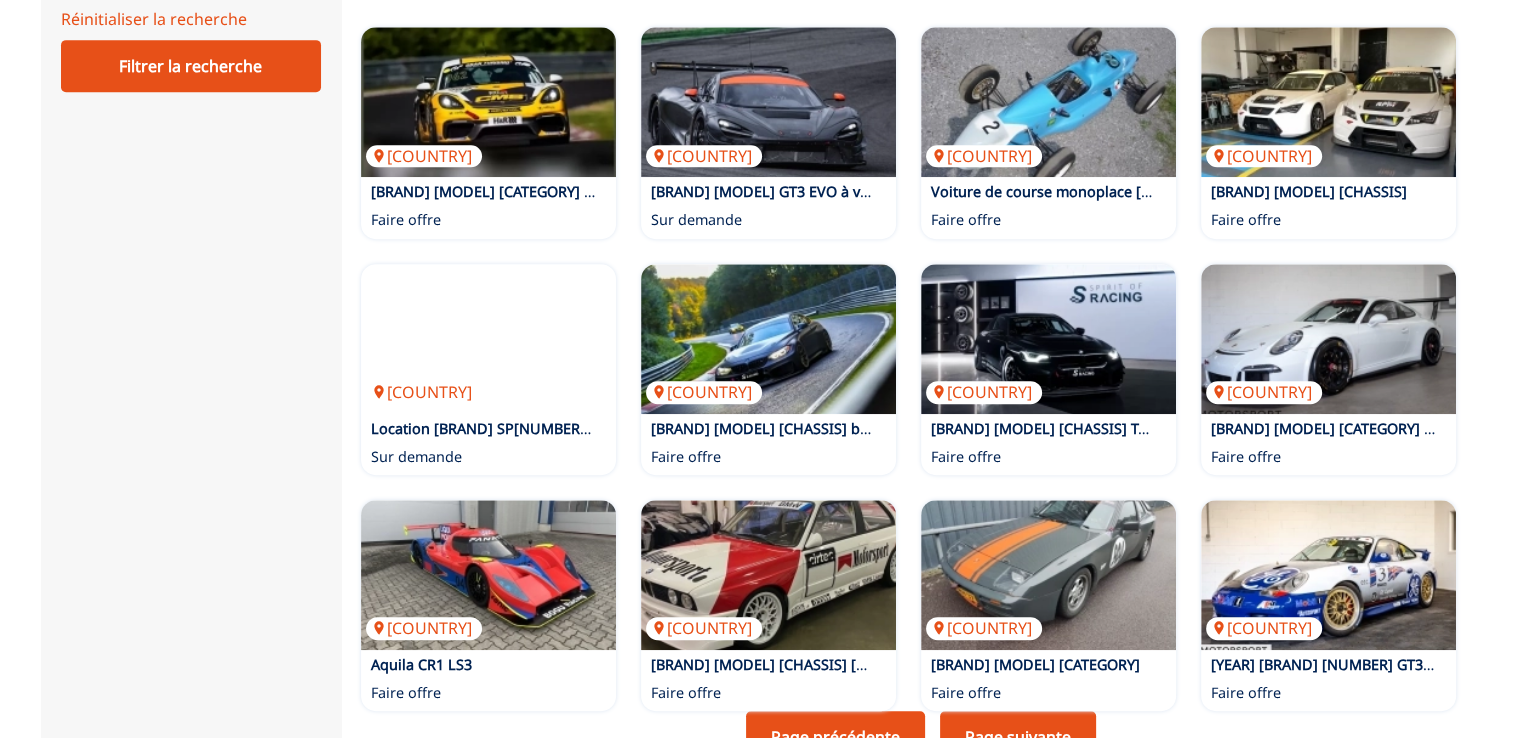 scroll, scrollTop: 1100, scrollLeft: 0, axis: vertical 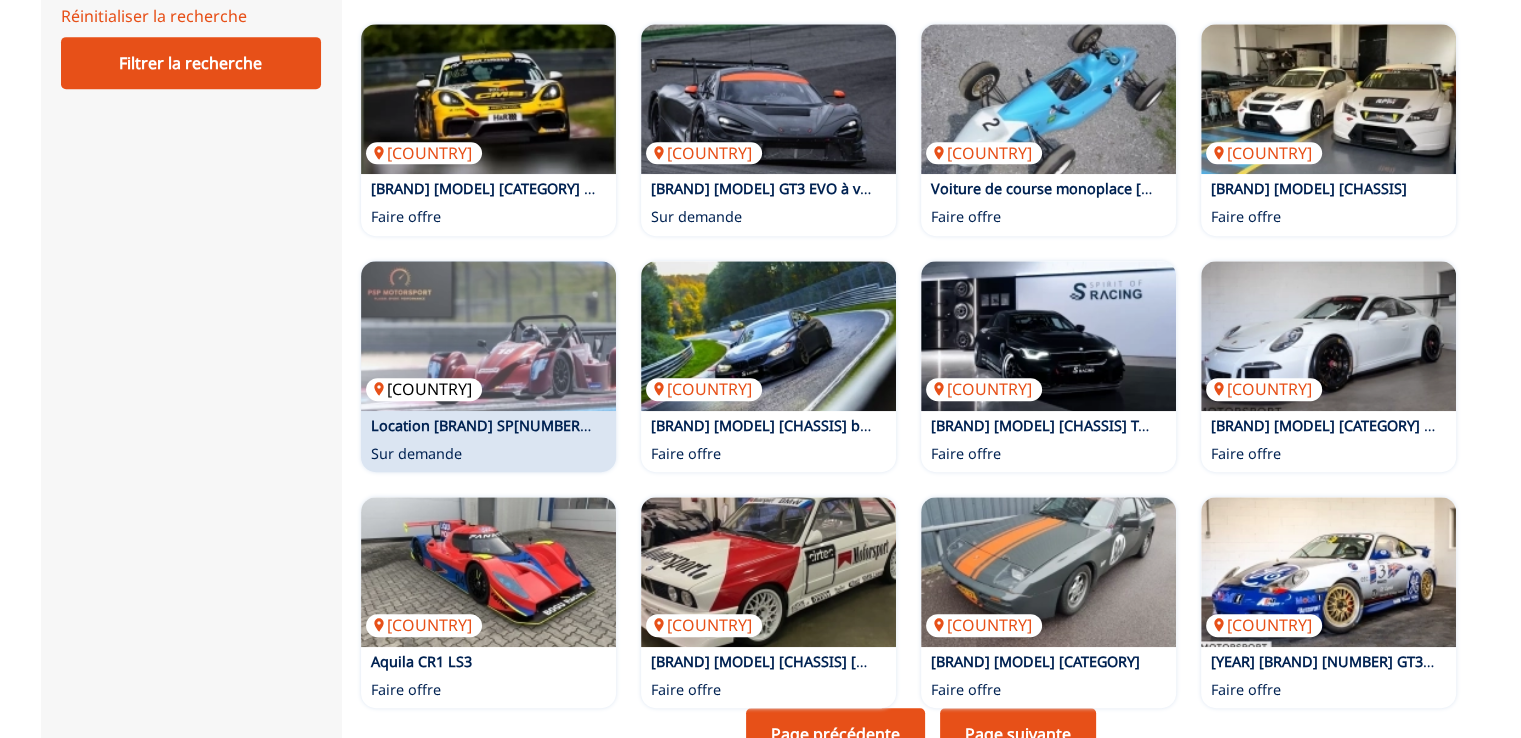 click at bounding box center (488, 336) 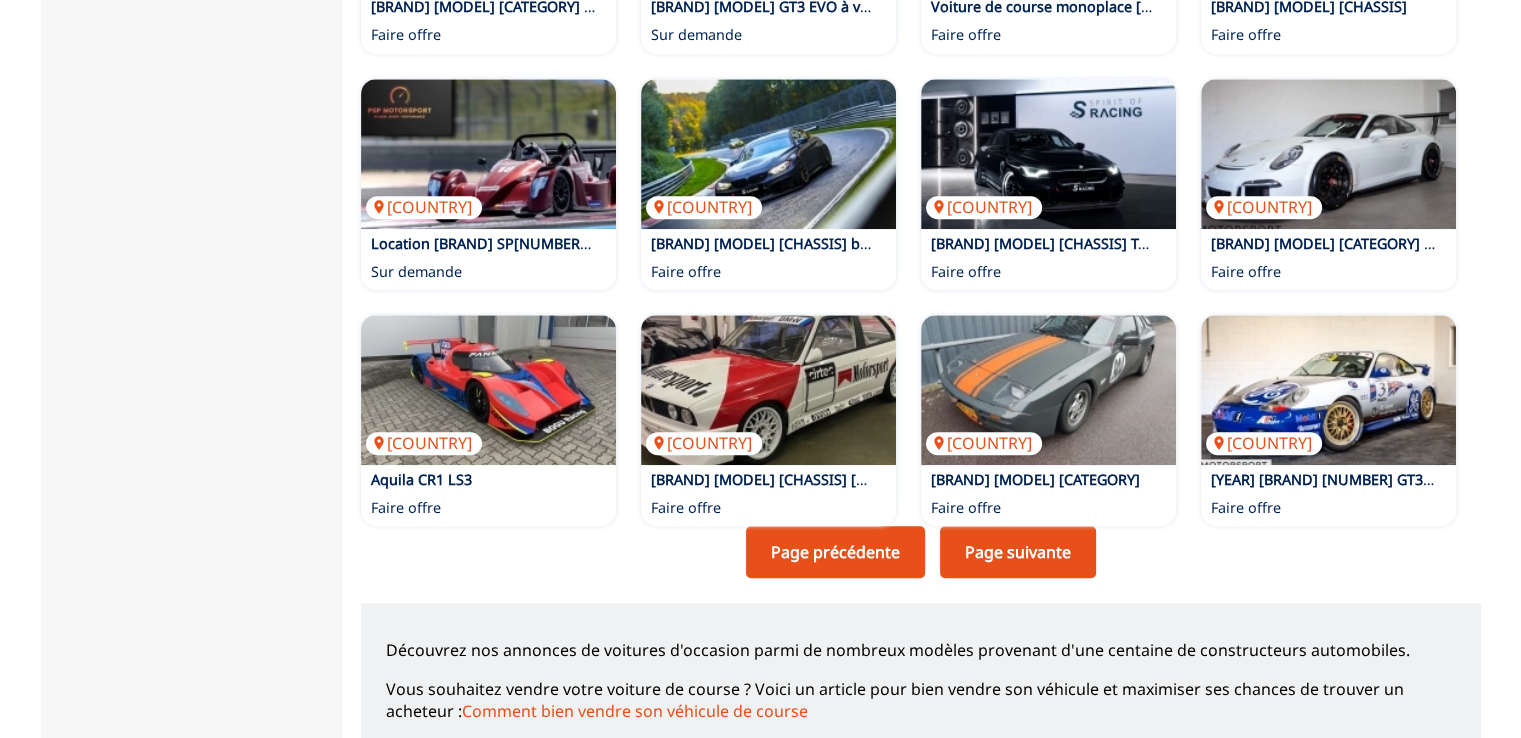 scroll, scrollTop: 1300, scrollLeft: 0, axis: vertical 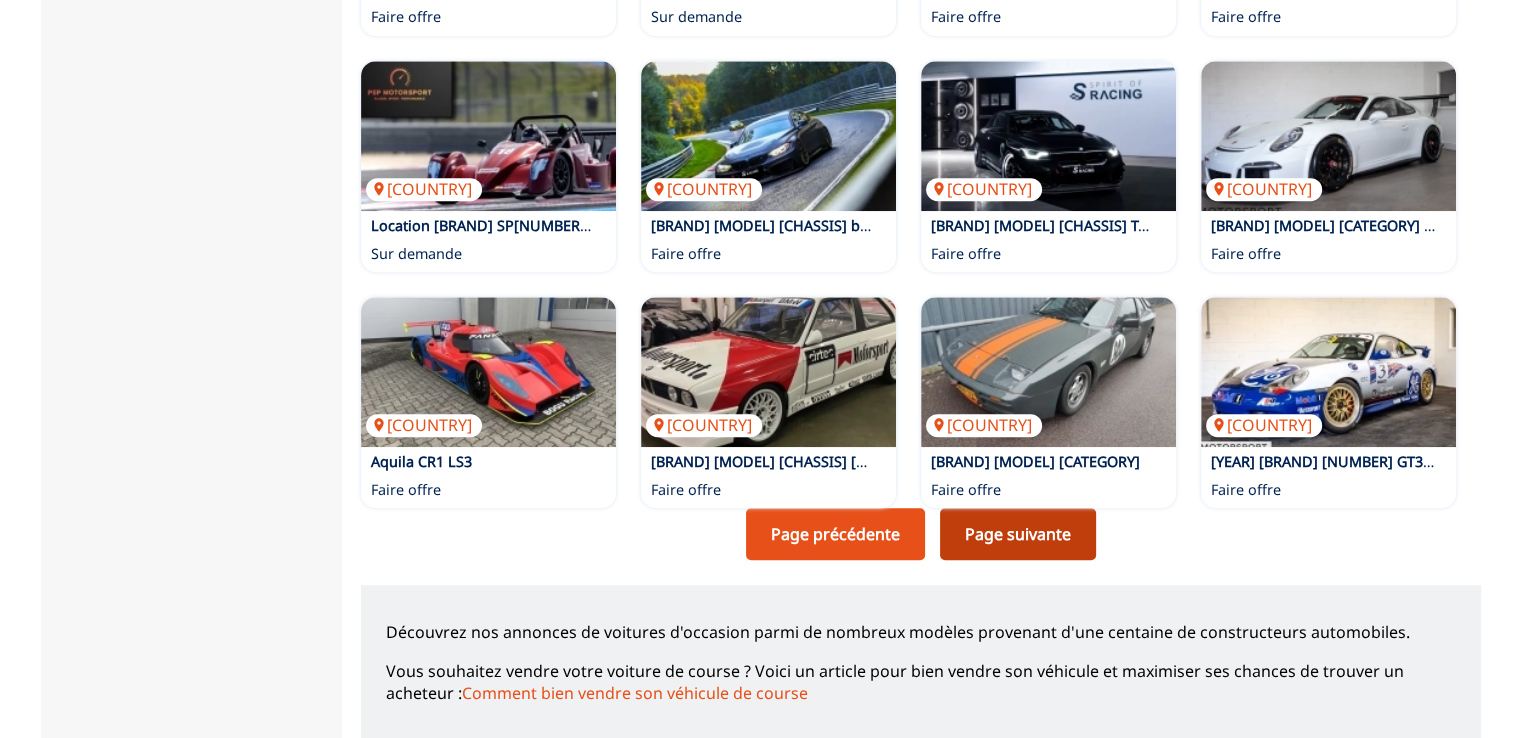 click on "Page suivante" at bounding box center [1018, 534] 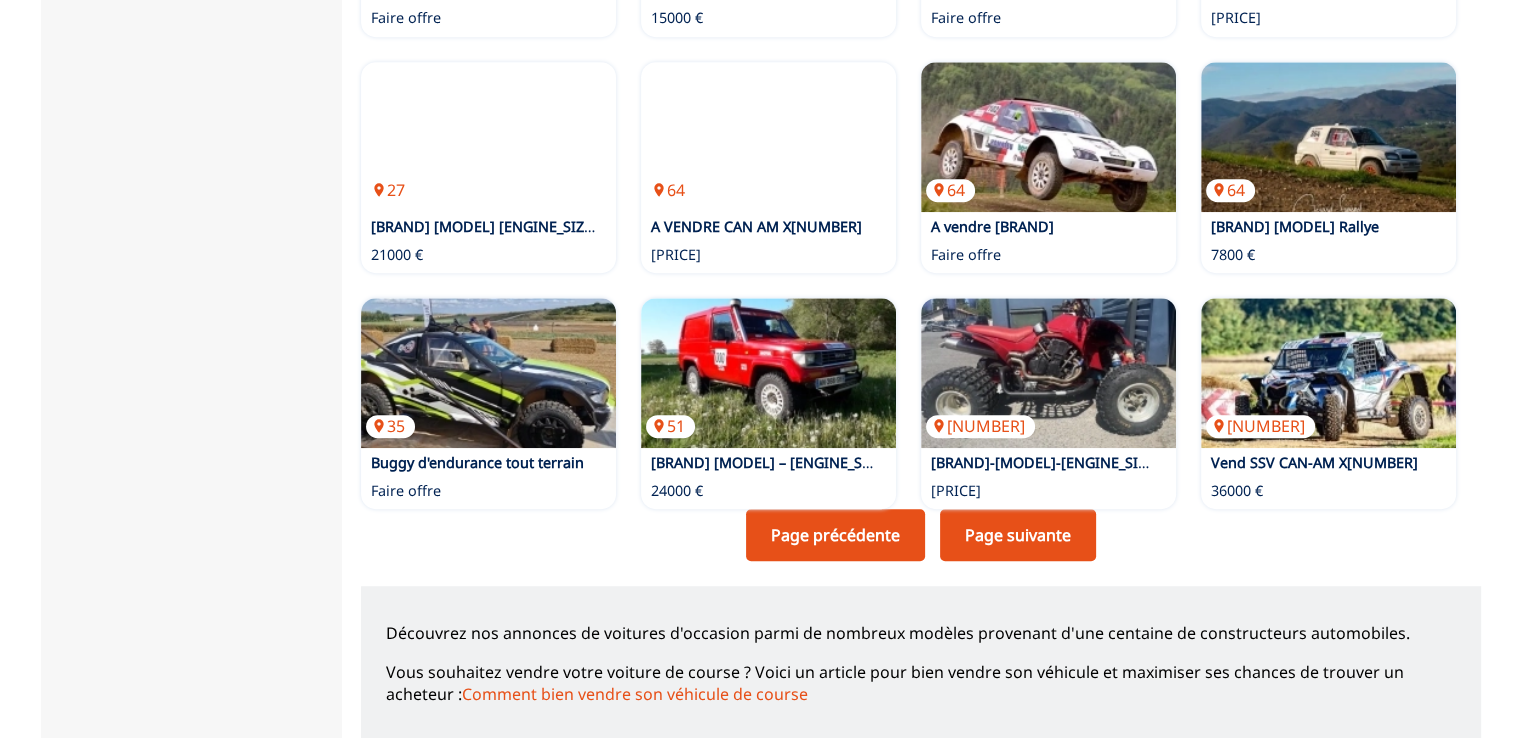 scroll, scrollTop: 1300, scrollLeft: 0, axis: vertical 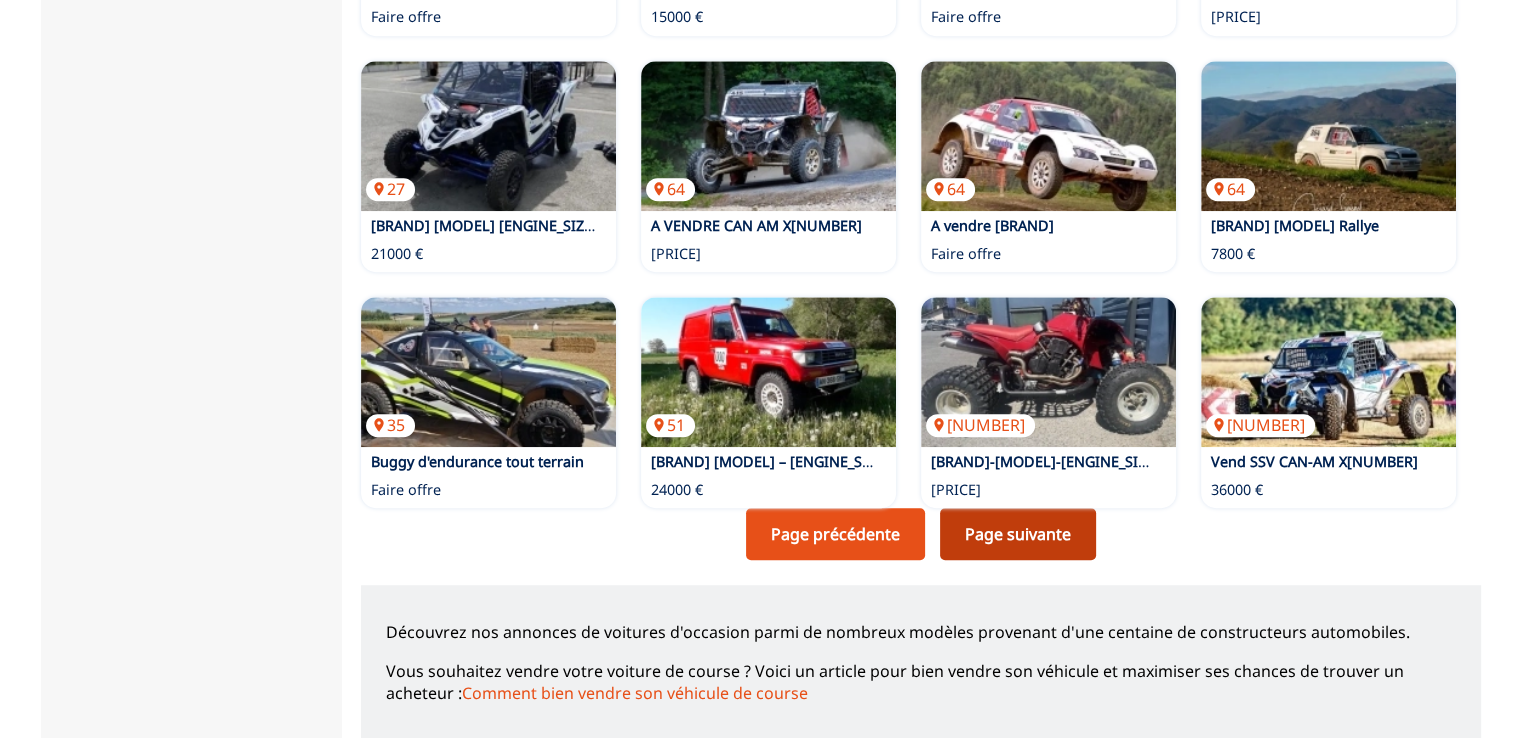 click on "Page suivante" at bounding box center (1018, 534) 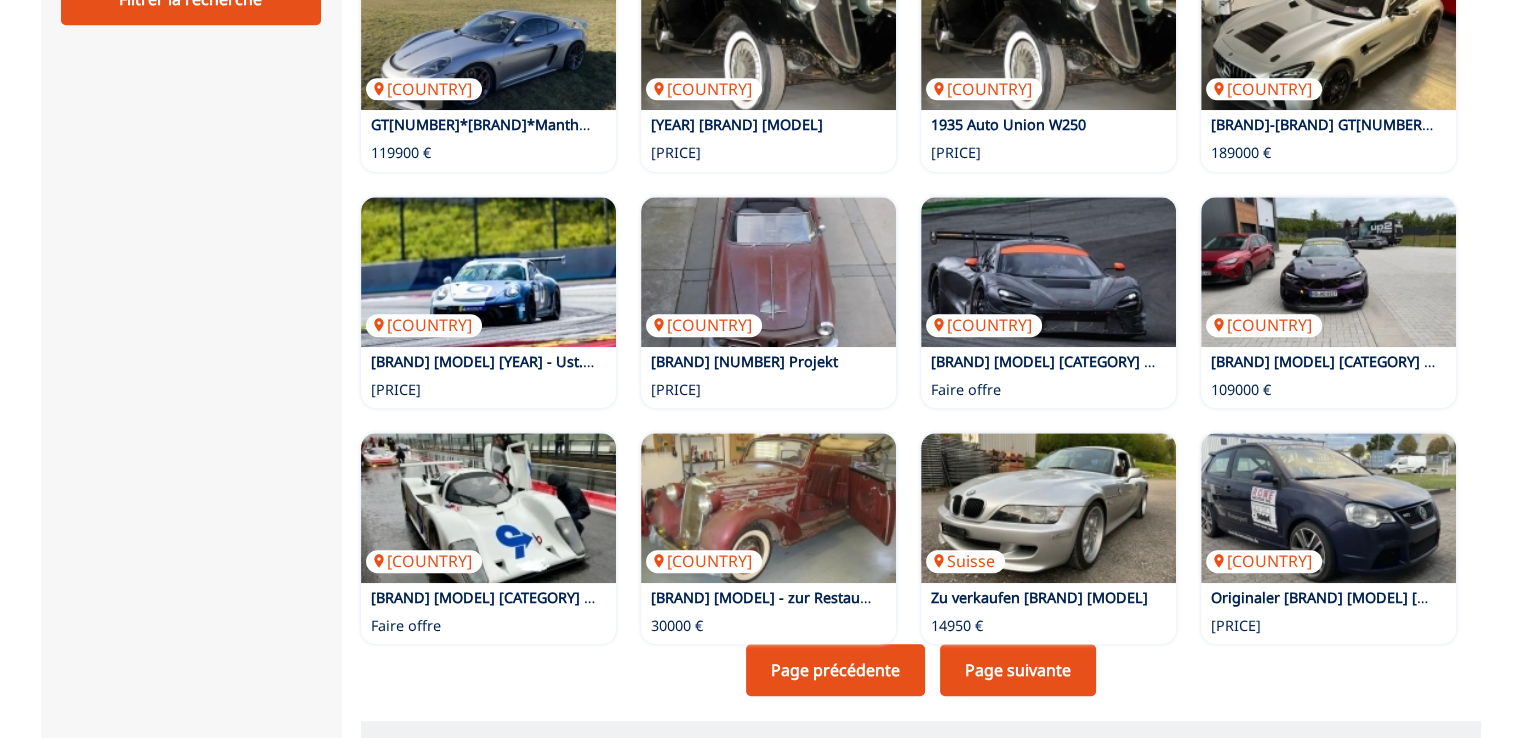 scroll, scrollTop: 1200, scrollLeft: 0, axis: vertical 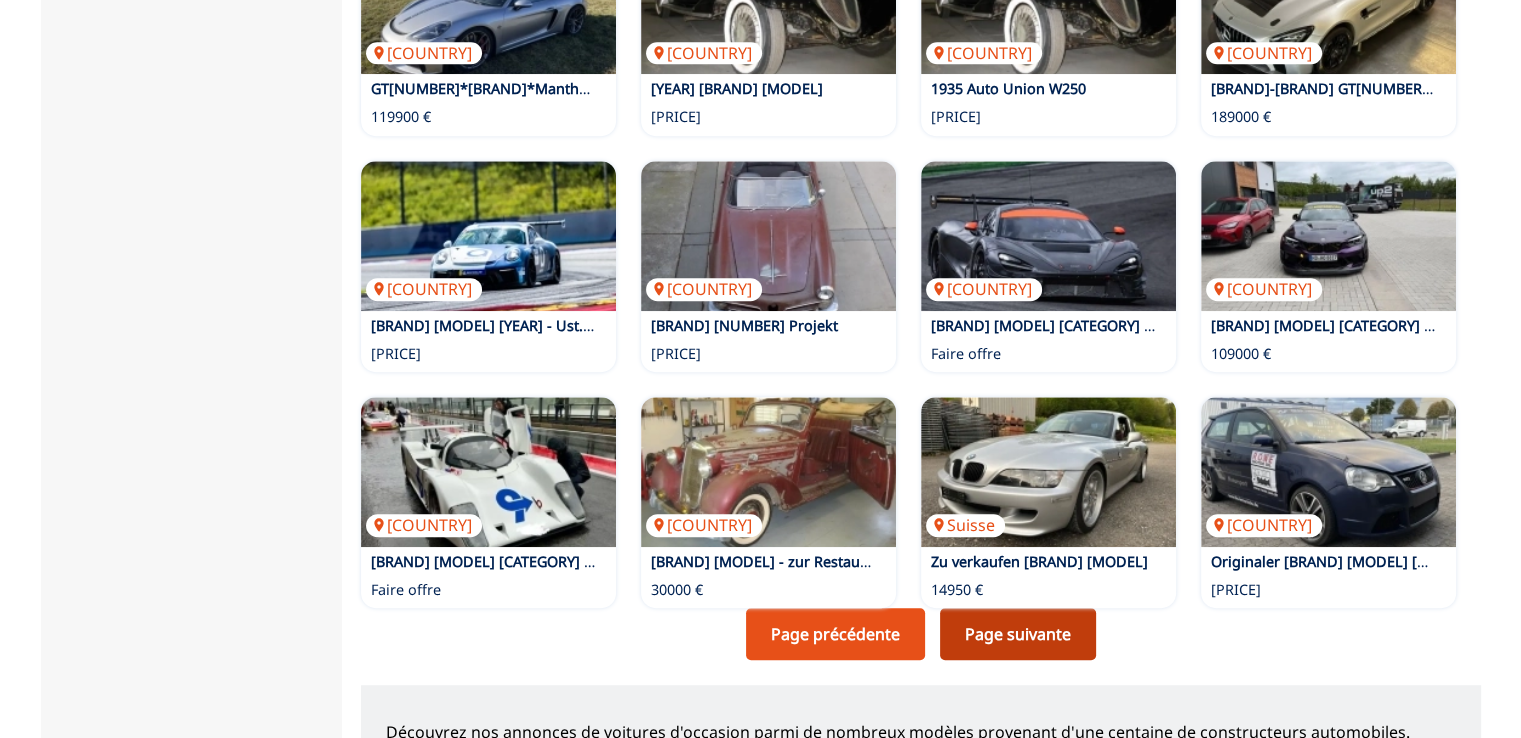 click on "Page suivante" at bounding box center [1018, 634] 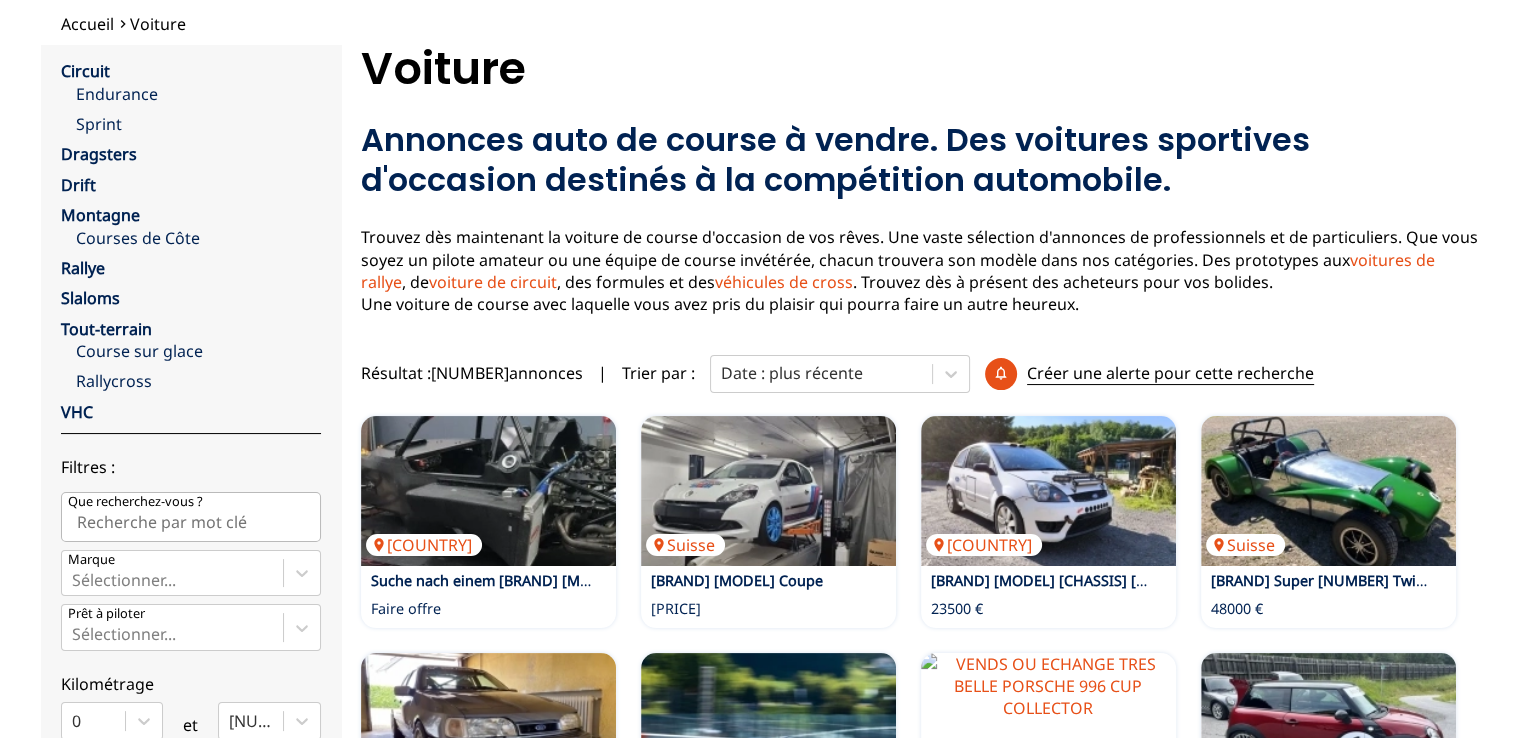 scroll, scrollTop: 0, scrollLeft: 0, axis: both 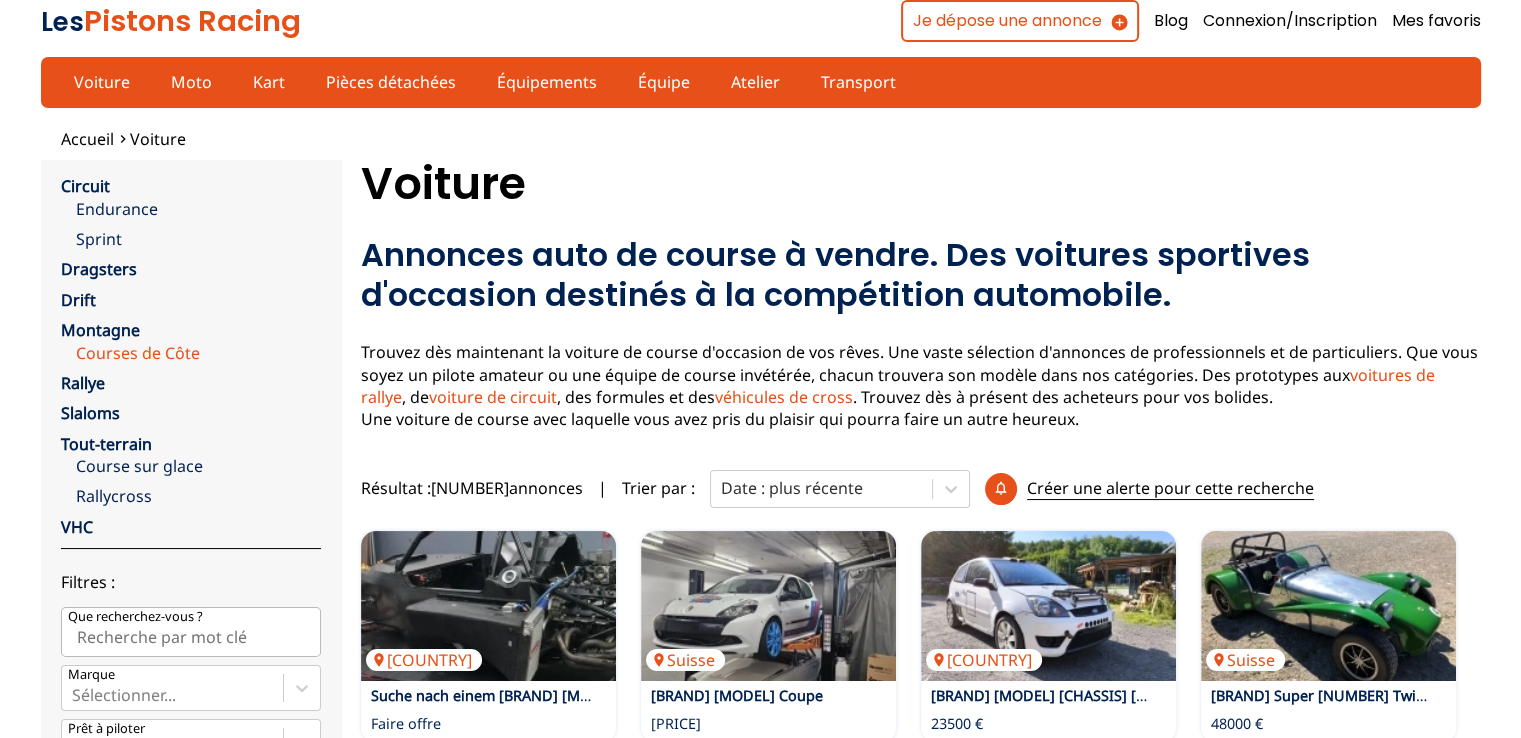 click on "Courses de Côte" at bounding box center [198, 353] 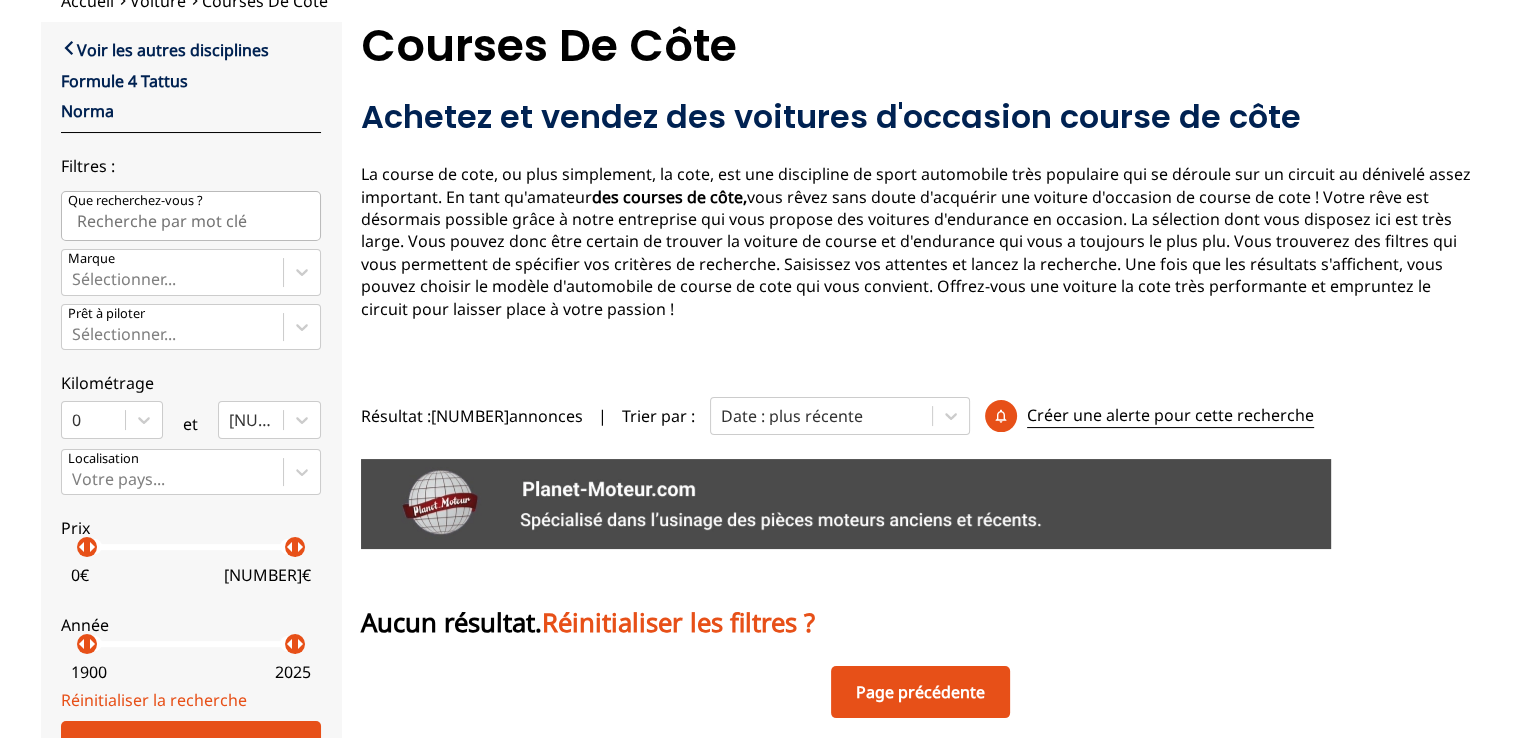 scroll, scrollTop: 0, scrollLeft: 0, axis: both 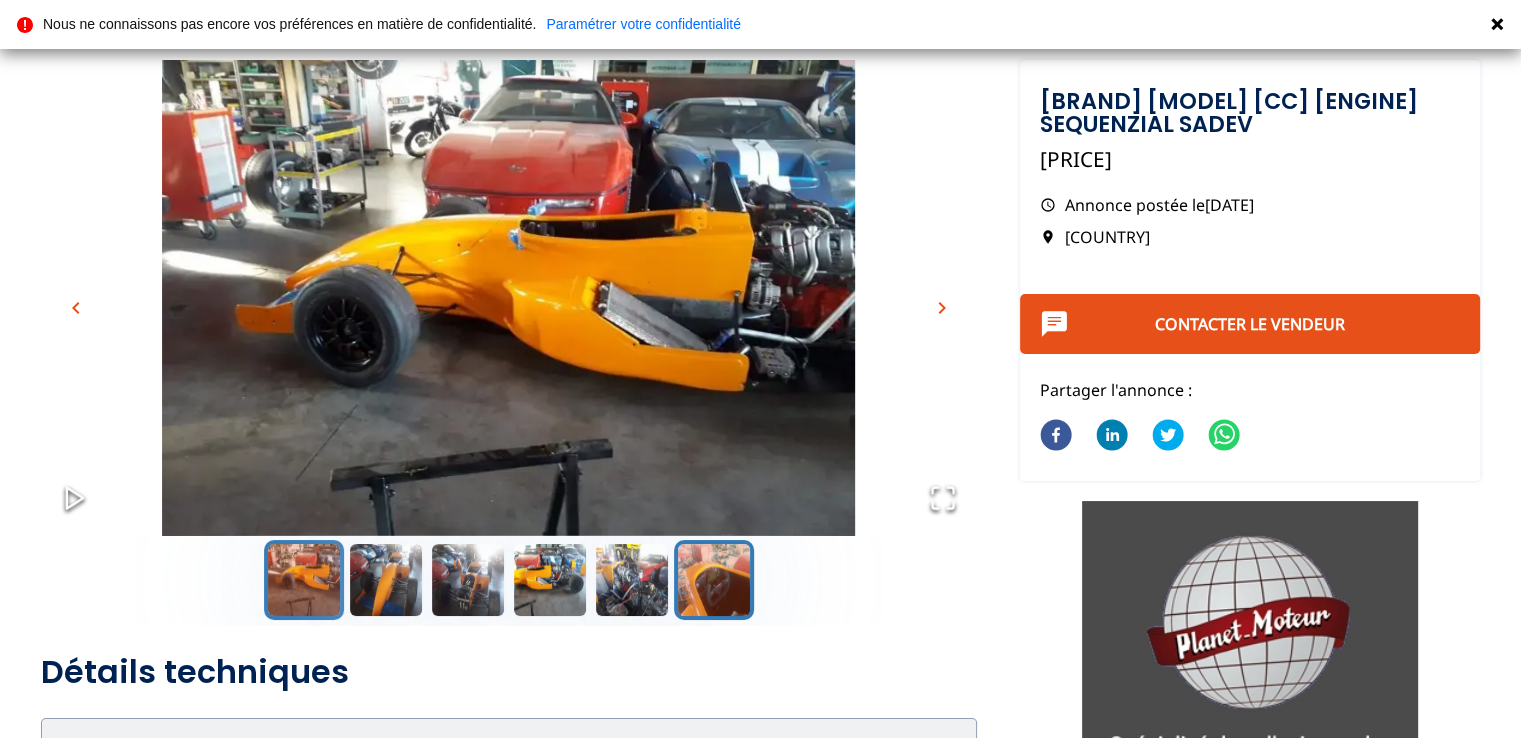 click at bounding box center (714, 580) 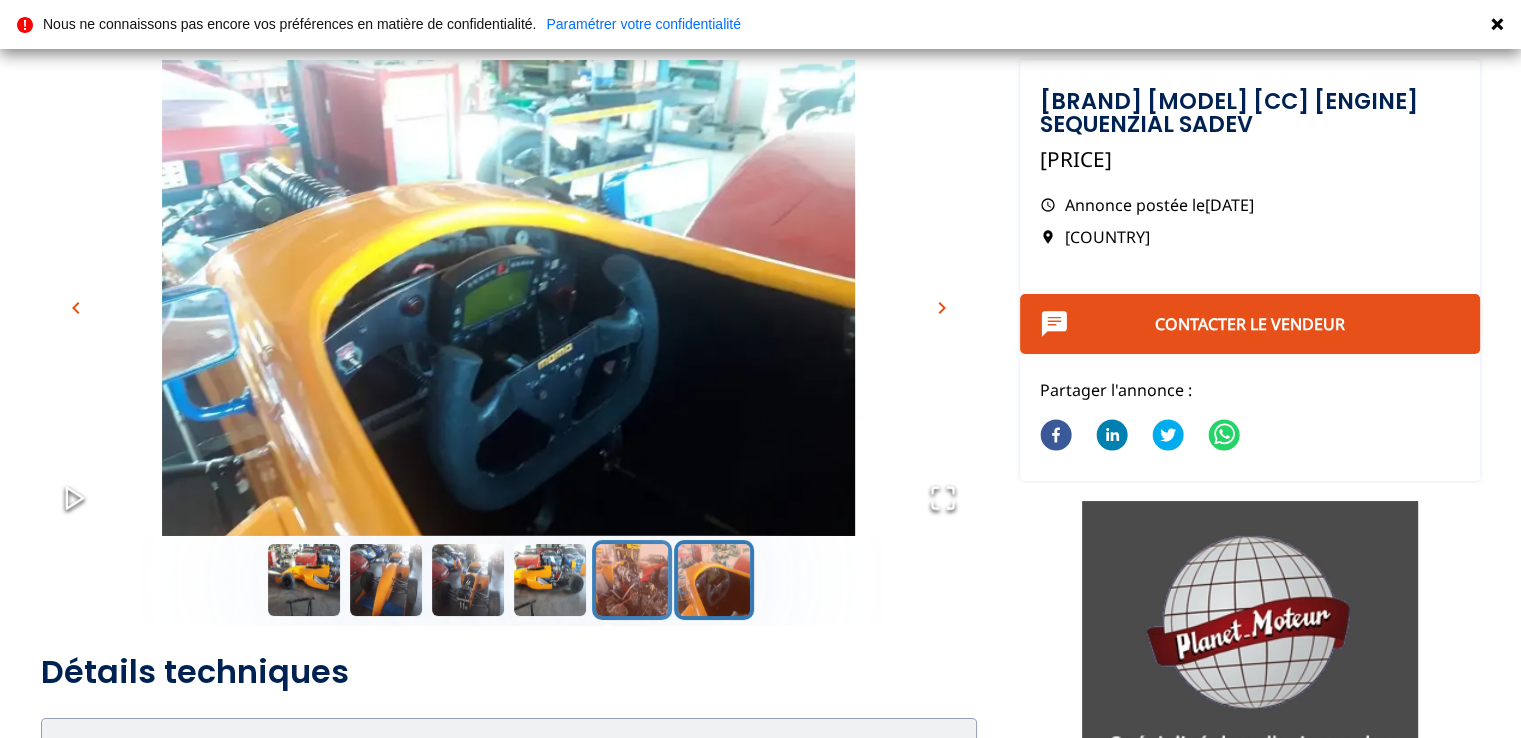 click at bounding box center [632, 580] 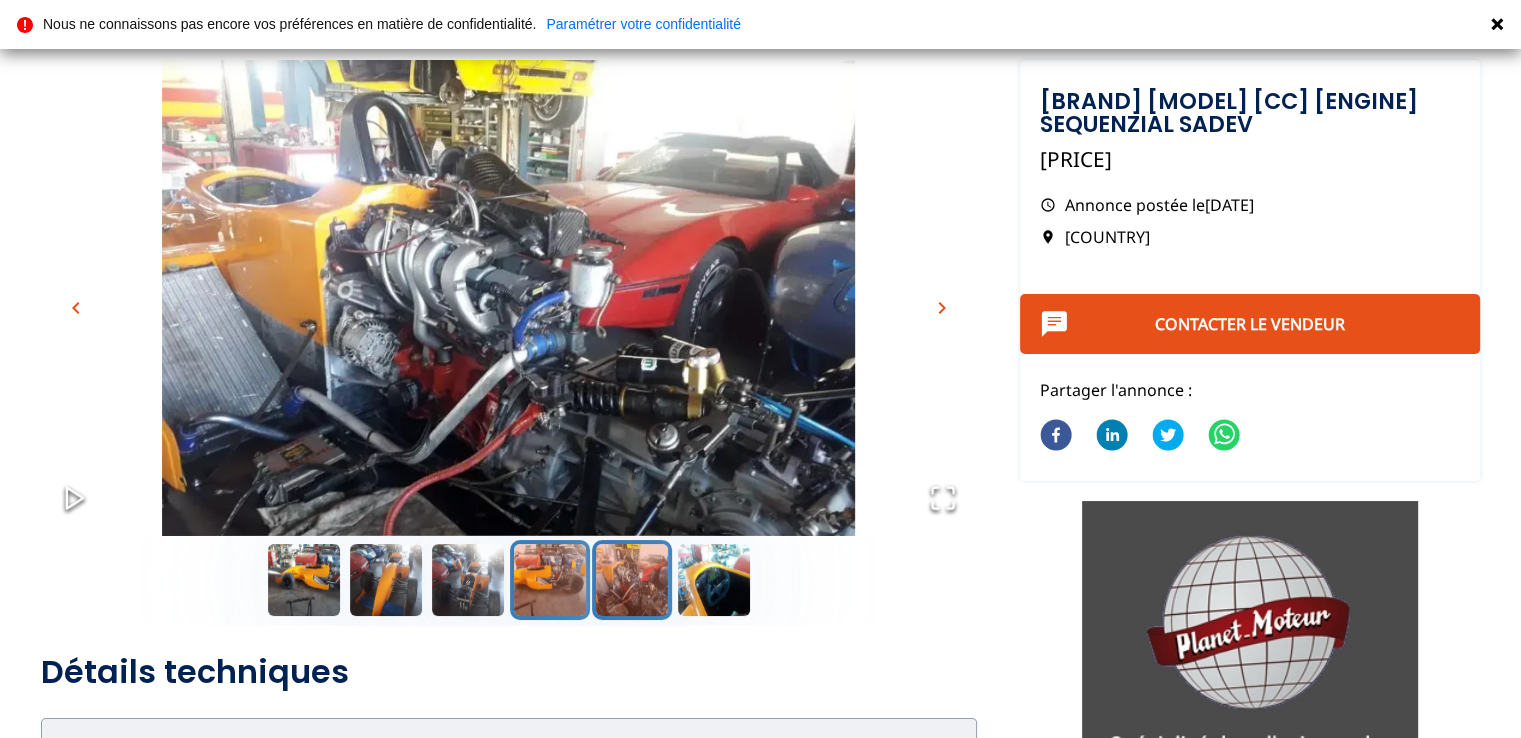 click at bounding box center (550, 580) 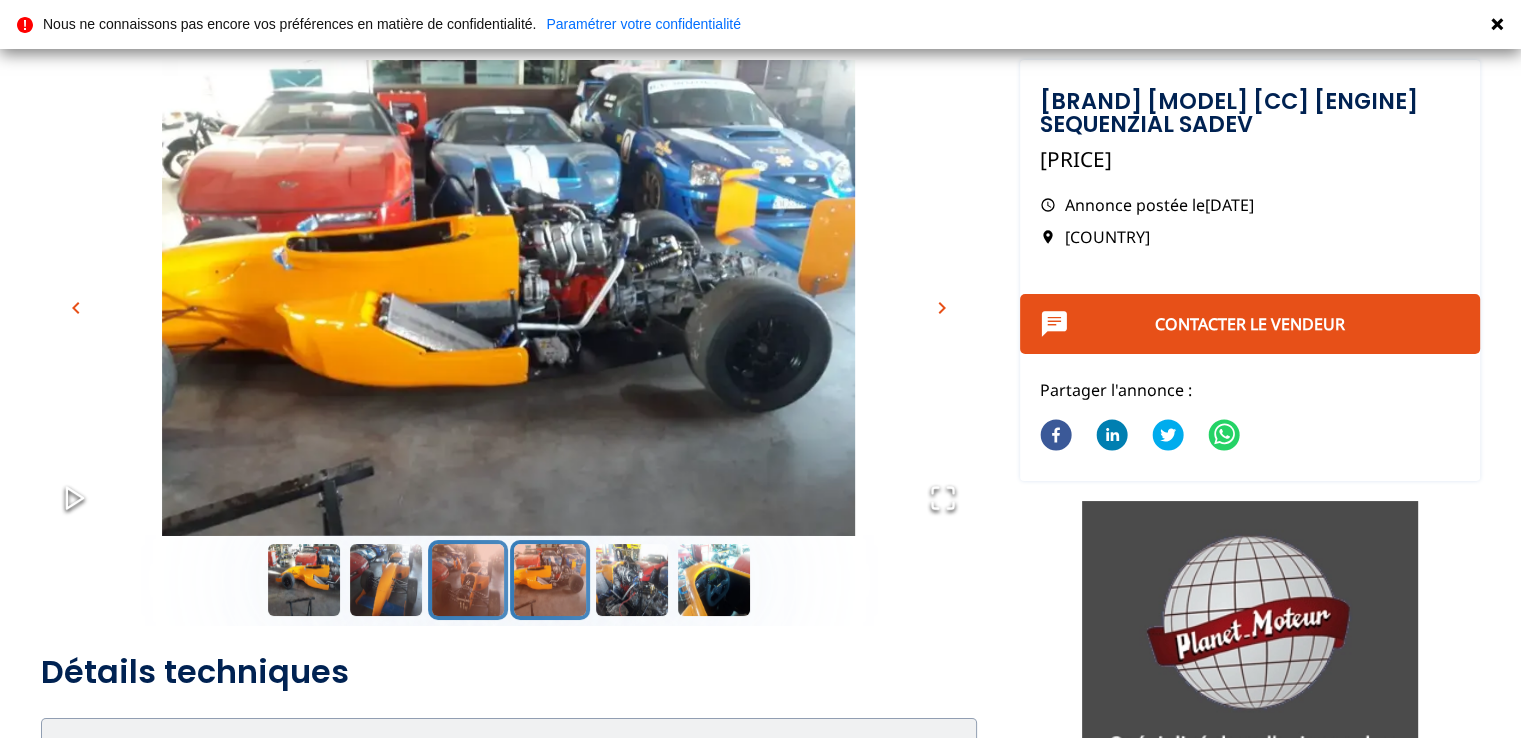 click at bounding box center [468, 580] 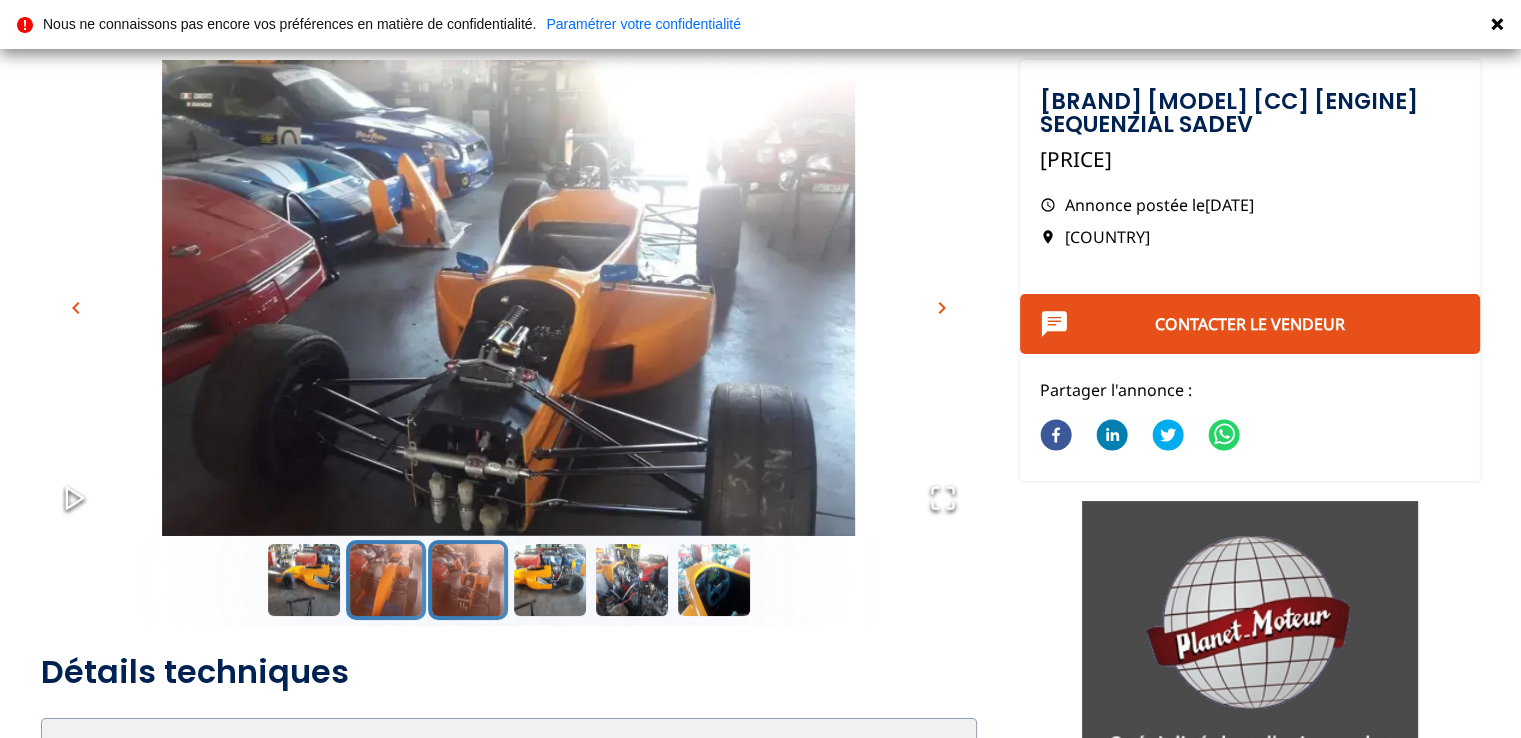 click at bounding box center [386, 580] 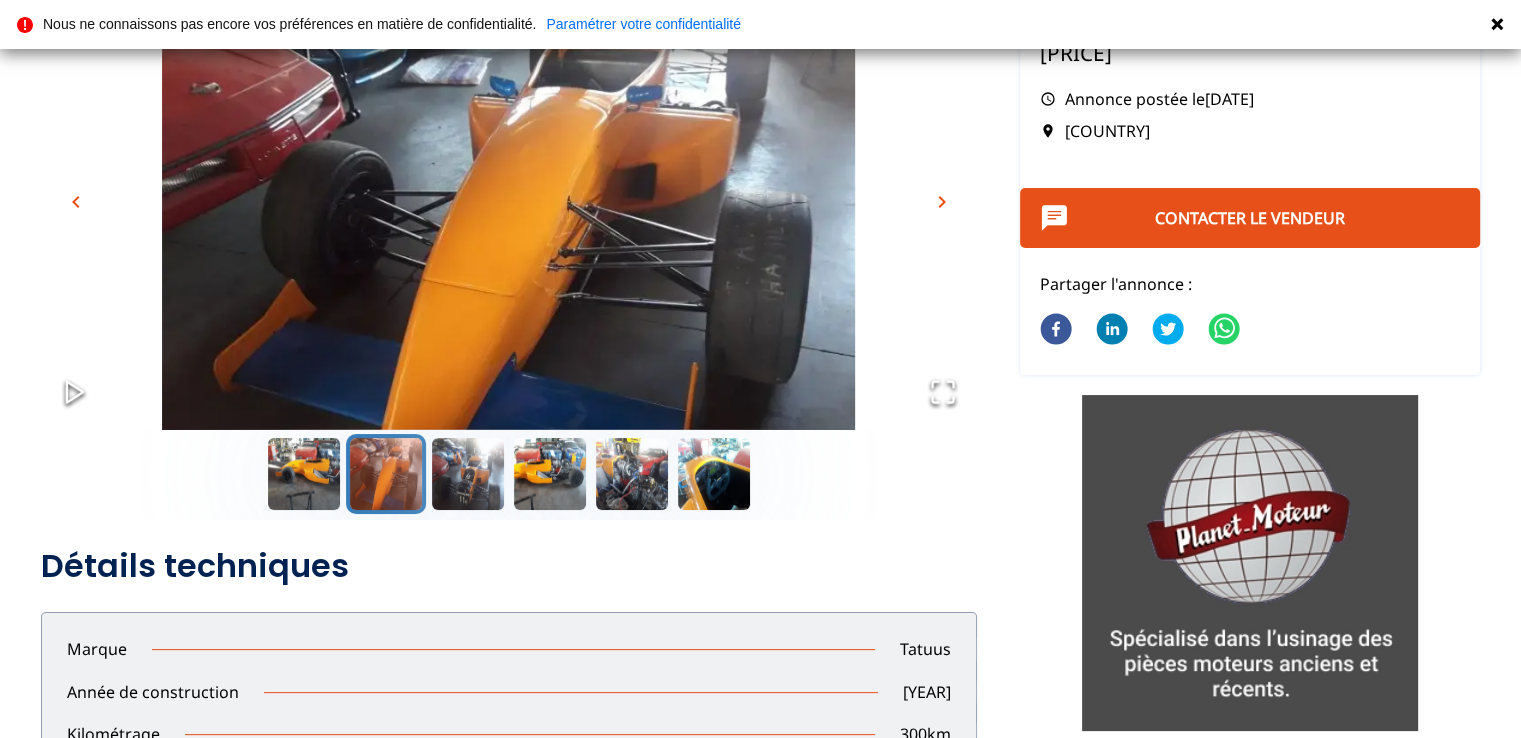 scroll, scrollTop: 200, scrollLeft: 0, axis: vertical 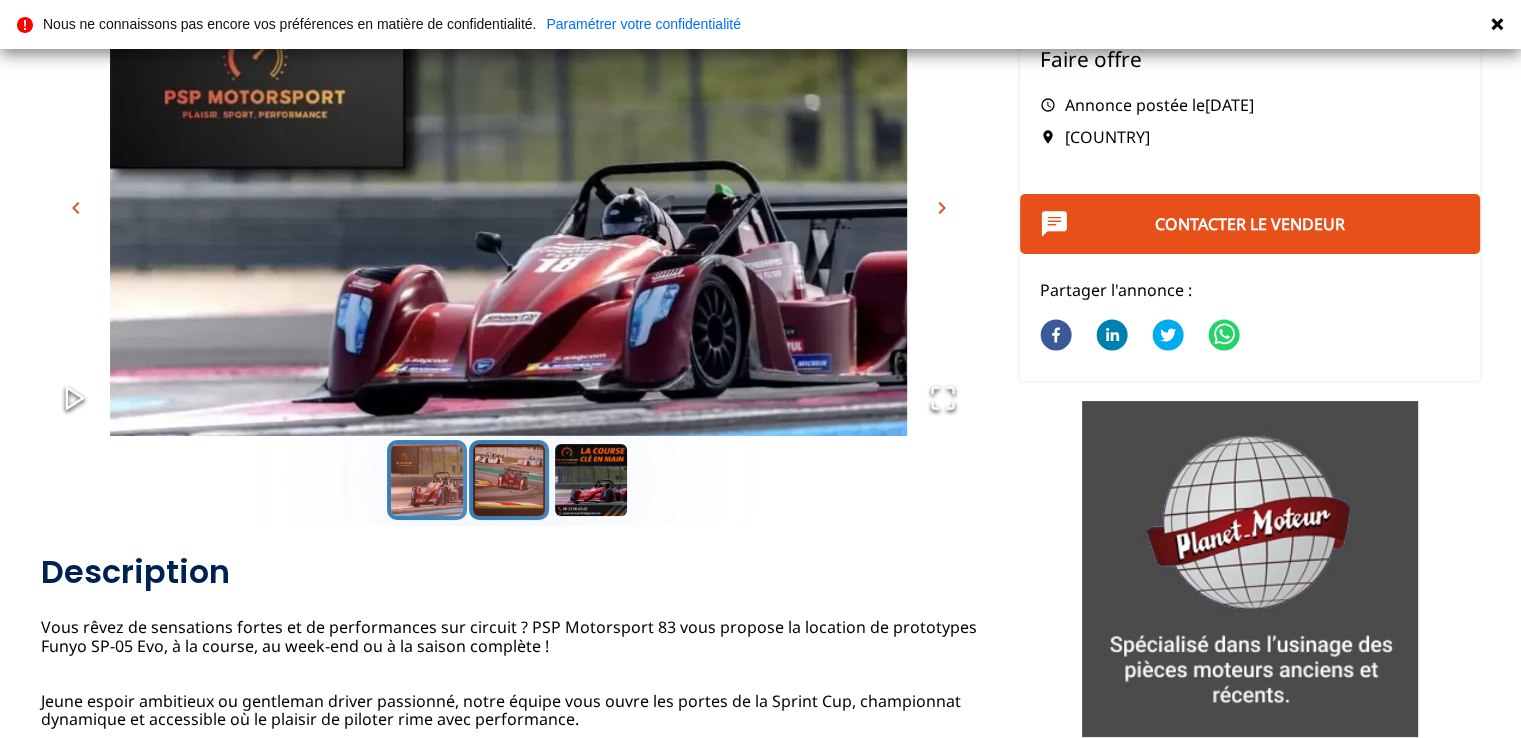 click at bounding box center (509, 480) 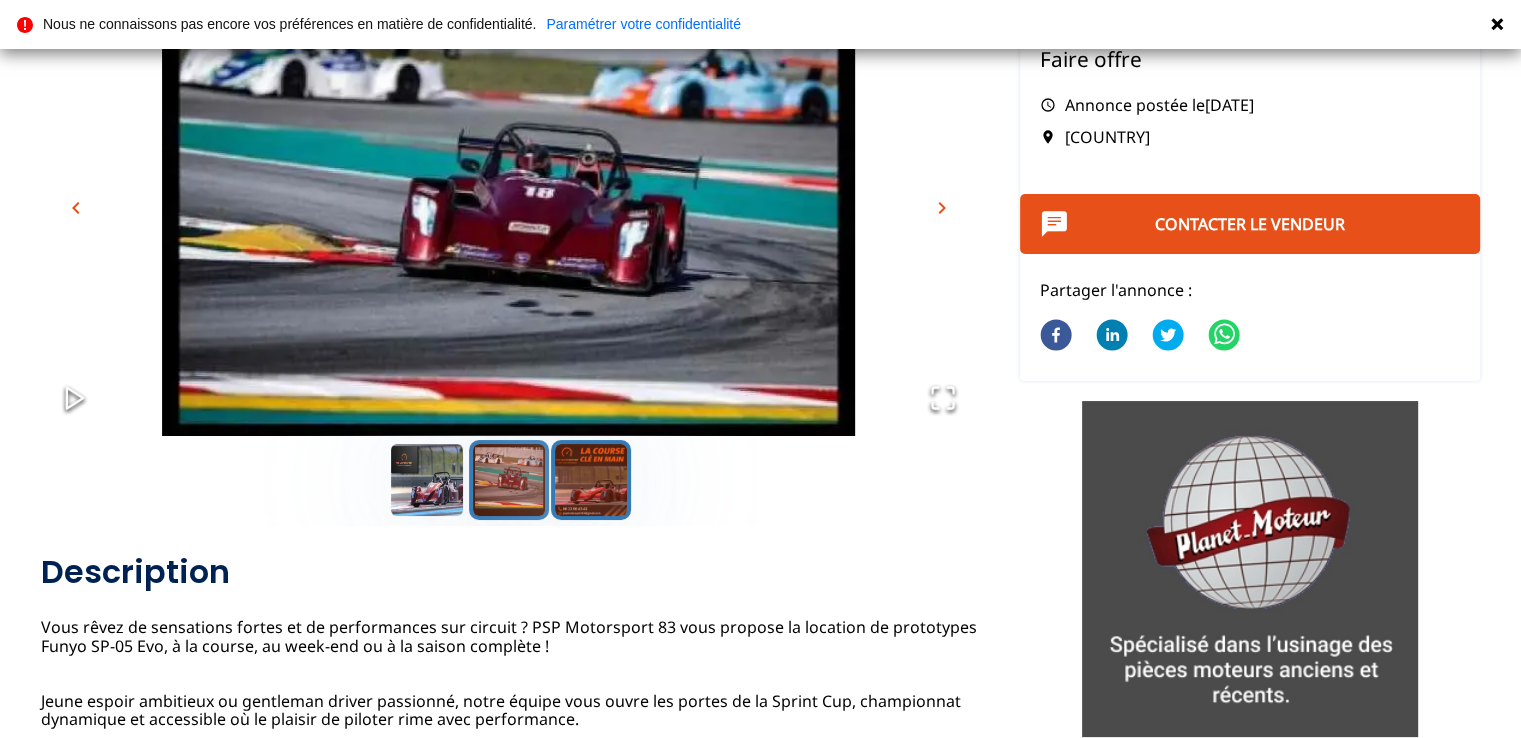click at bounding box center [591, 480] 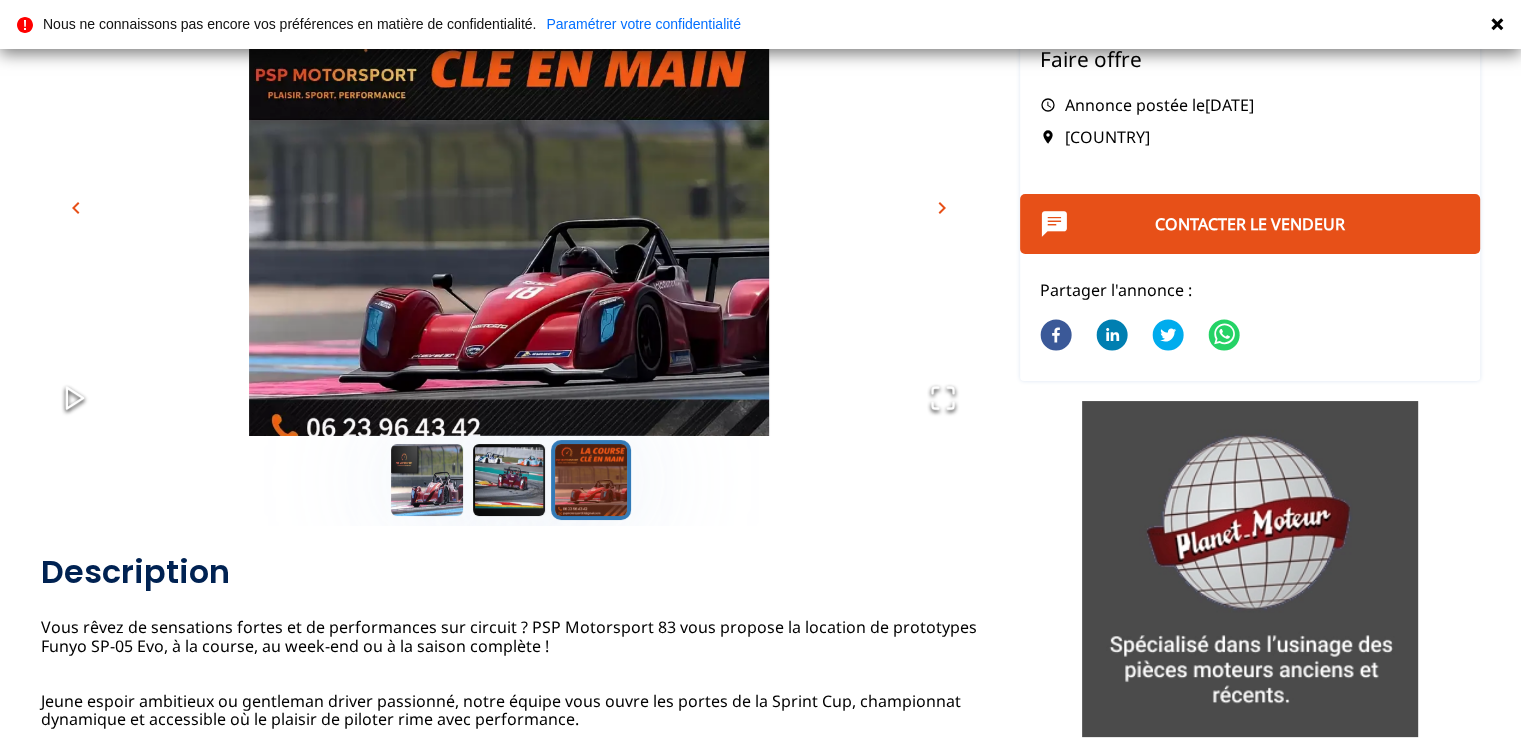 scroll, scrollTop: 100, scrollLeft: 0, axis: vertical 